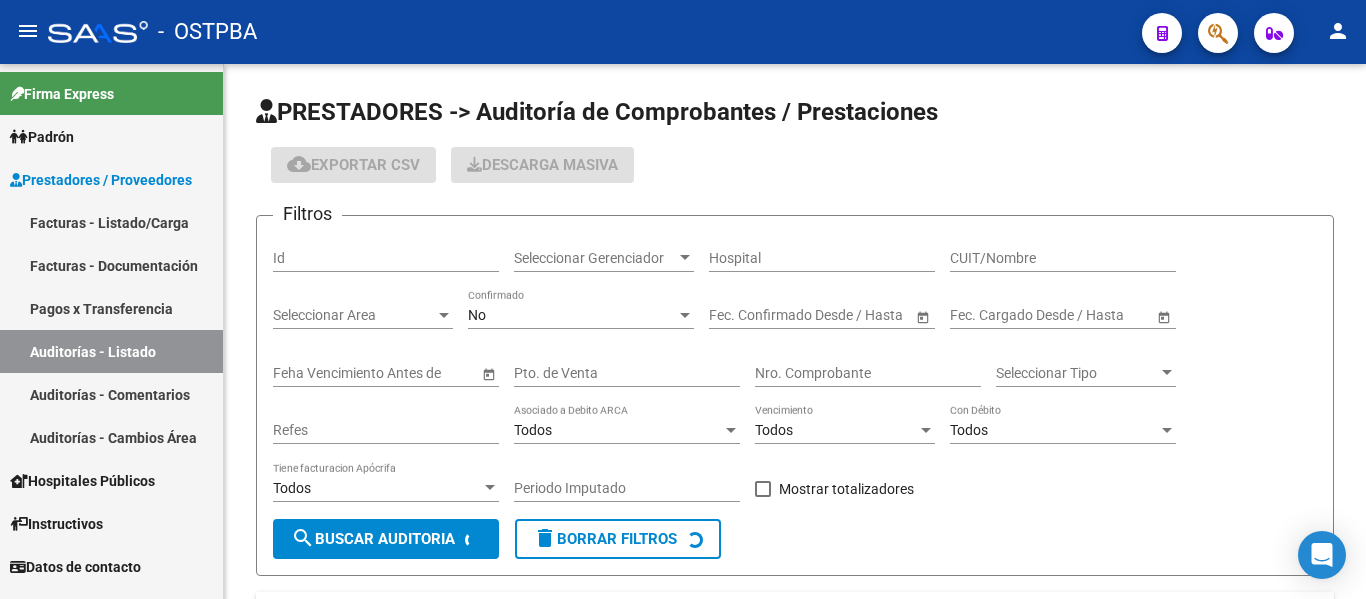scroll, scrollTop: 0, scrollLeft: 0, axis: both 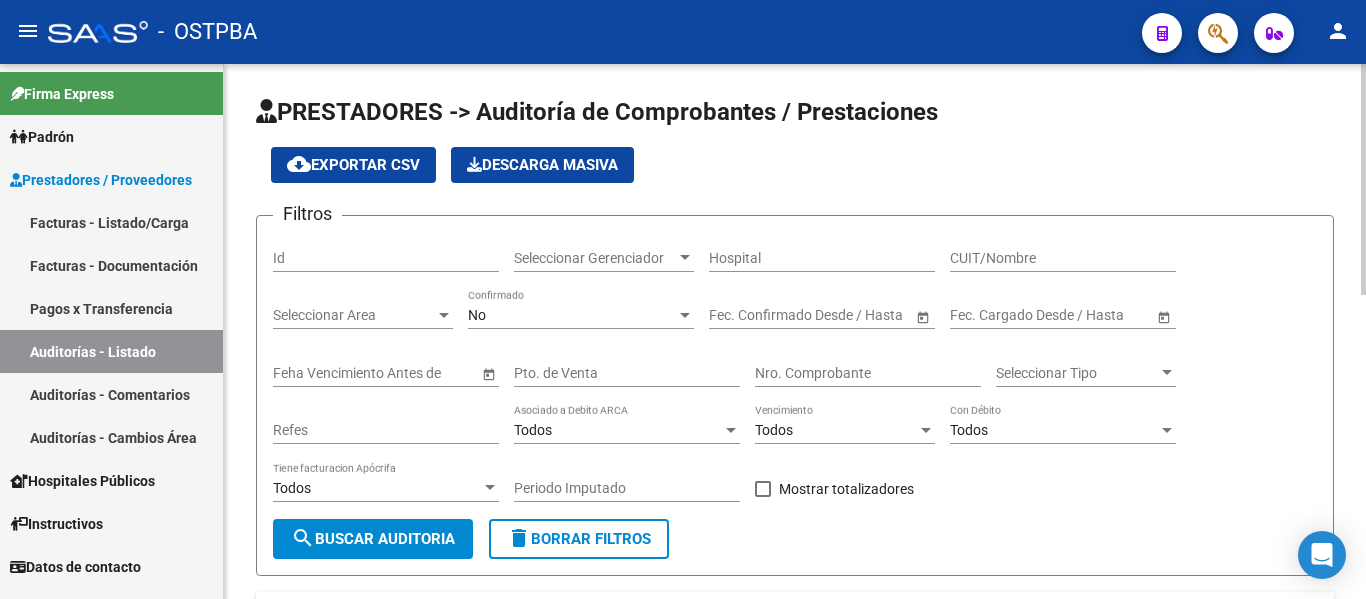click on "Seleccionar Gerenciador Seleccionar Gerenciador" 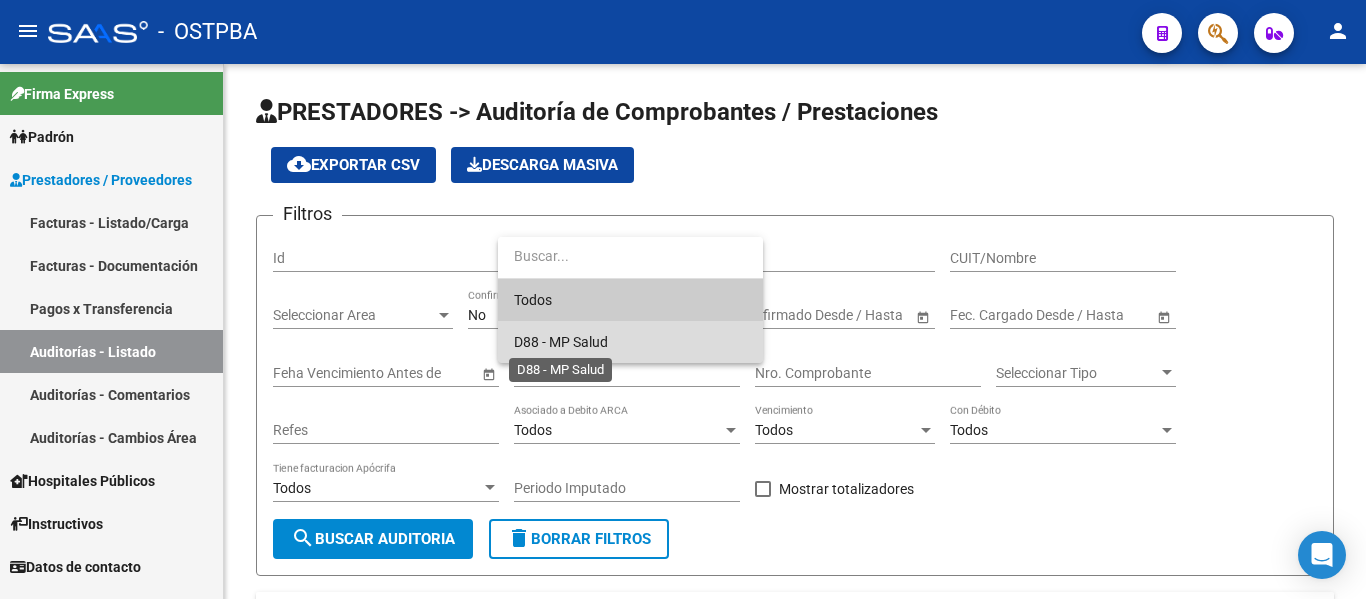 click on "D88 - MP Salud" at bounding box center (561, 342) 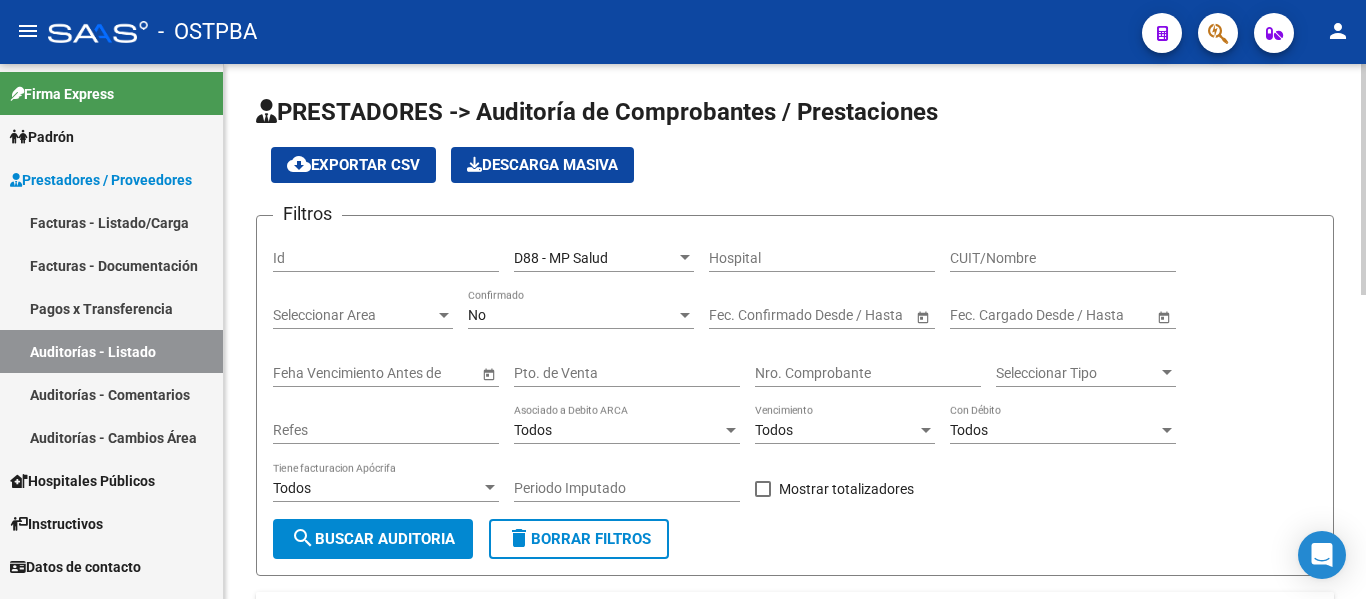 click on "No Confirmado" 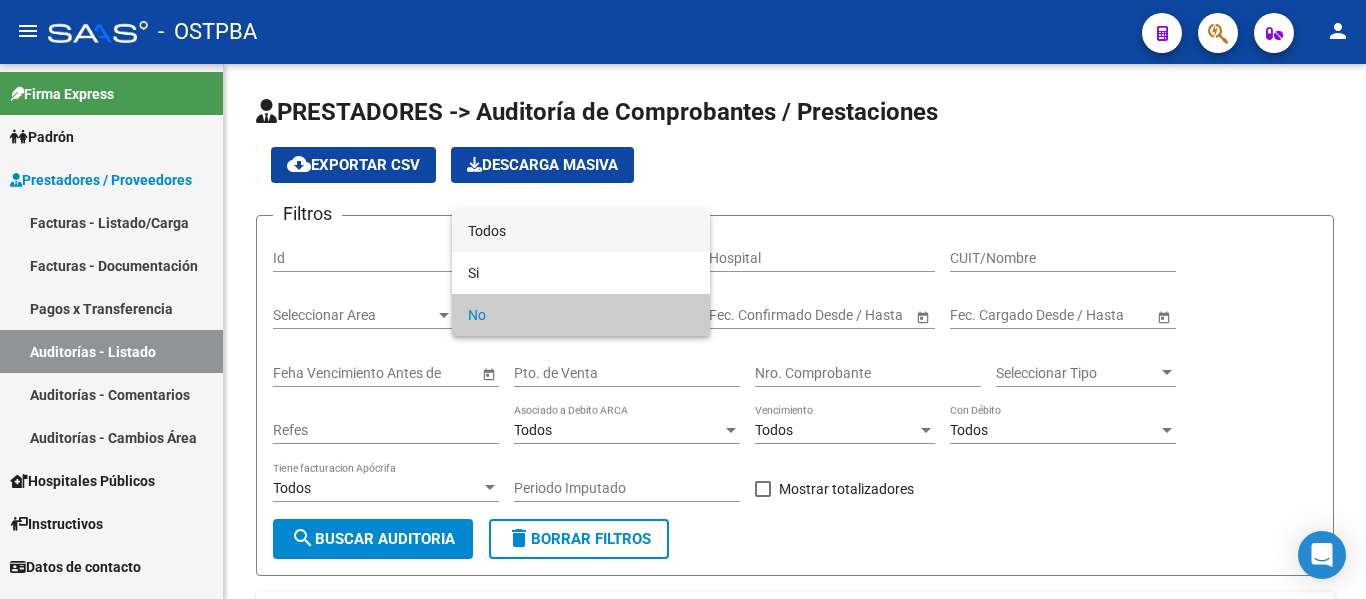 click on "Todos" at bounding box center (581, 231) 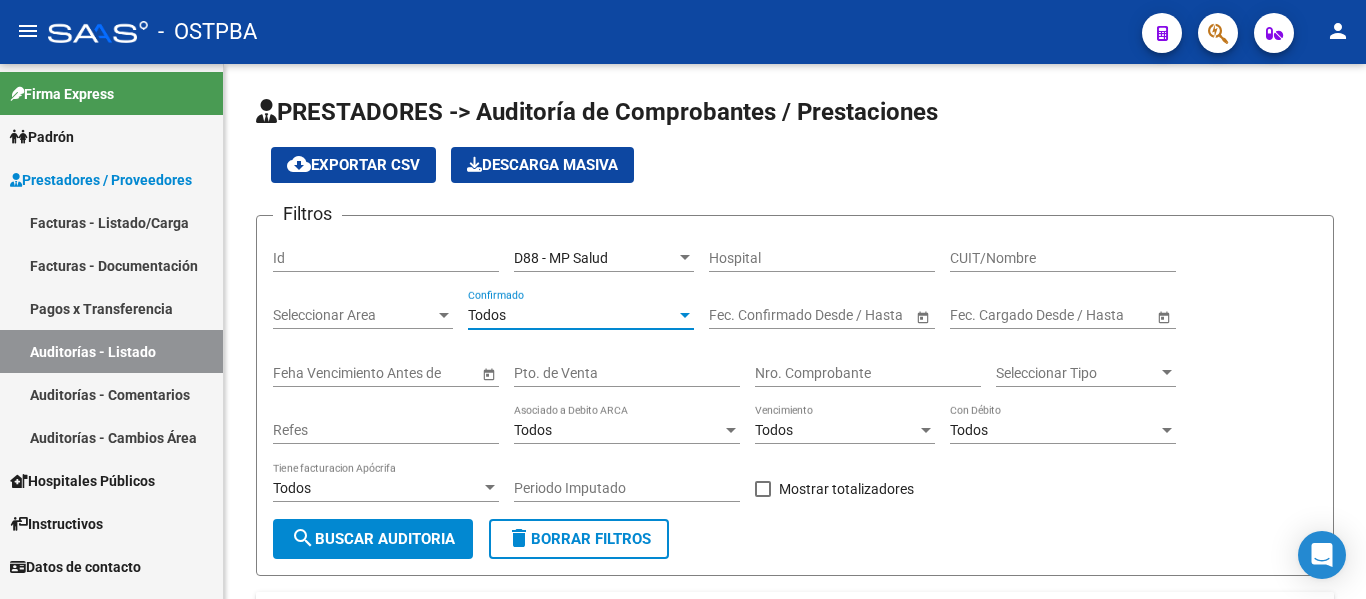 click on "Facturas - Documentación" at bounding box center (111, 265) 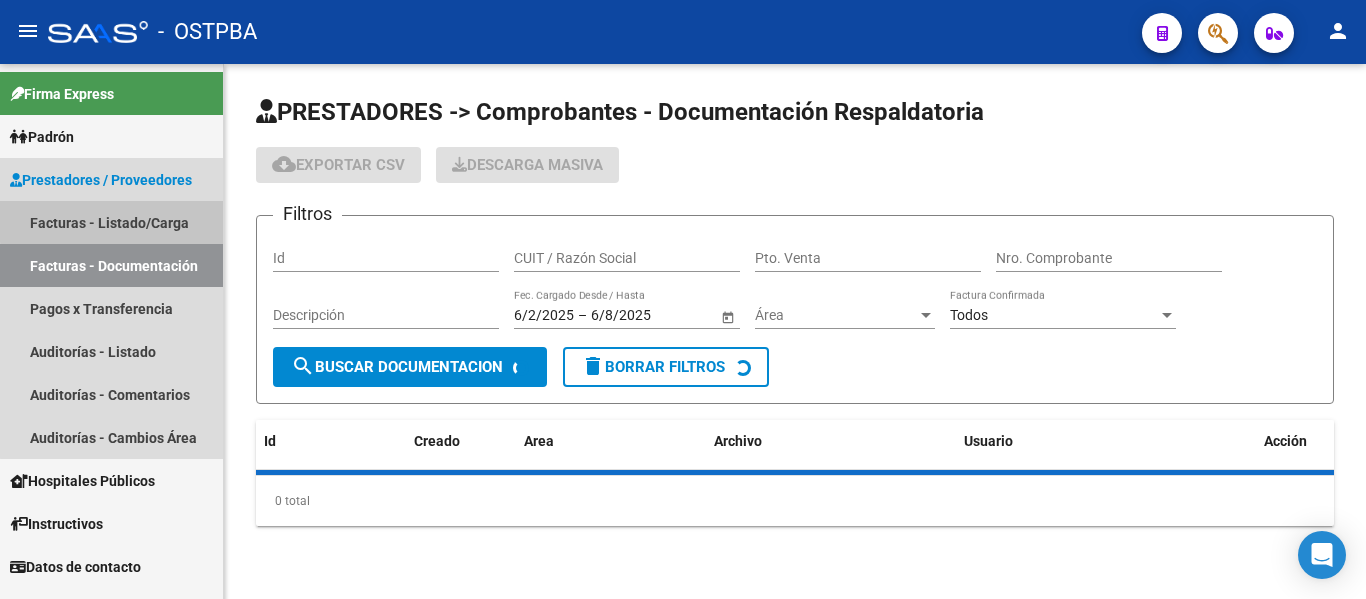 click on "Facturas - Listado/Carga" at bounding box center (111, 222) 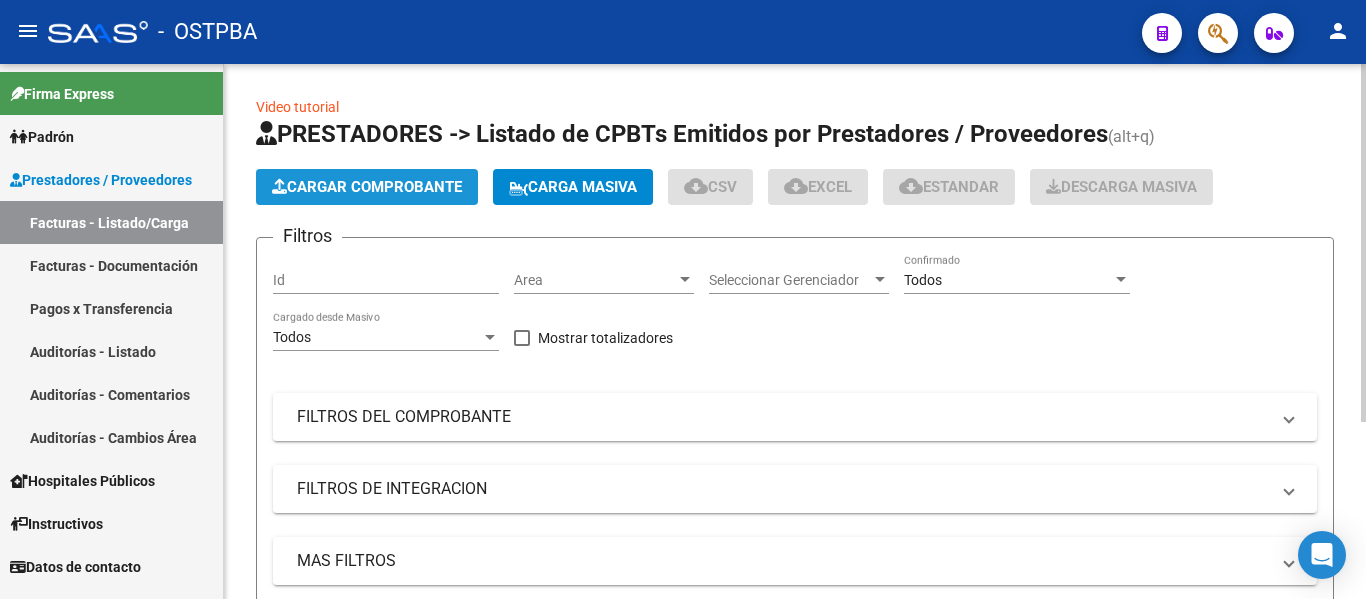 click on "Cargar Comprobante" 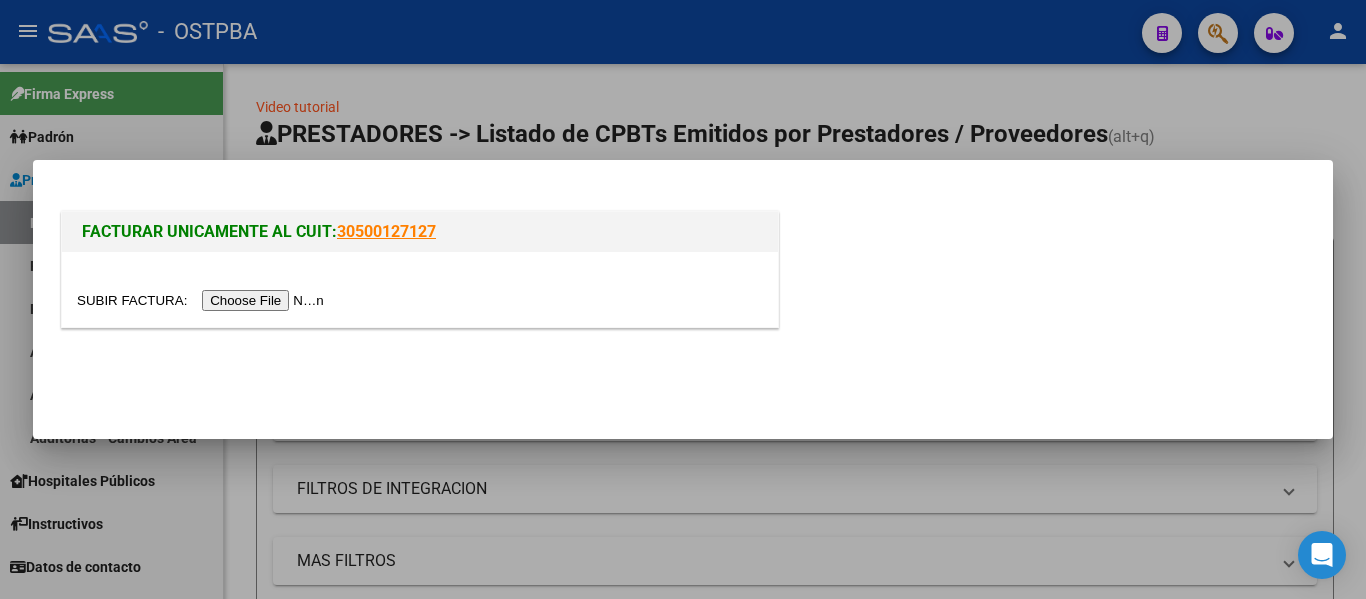 drag, startPoint x: 324, startPoint y: 306, endPoint x: 300, endPoint y: 334, distance: 36.878178 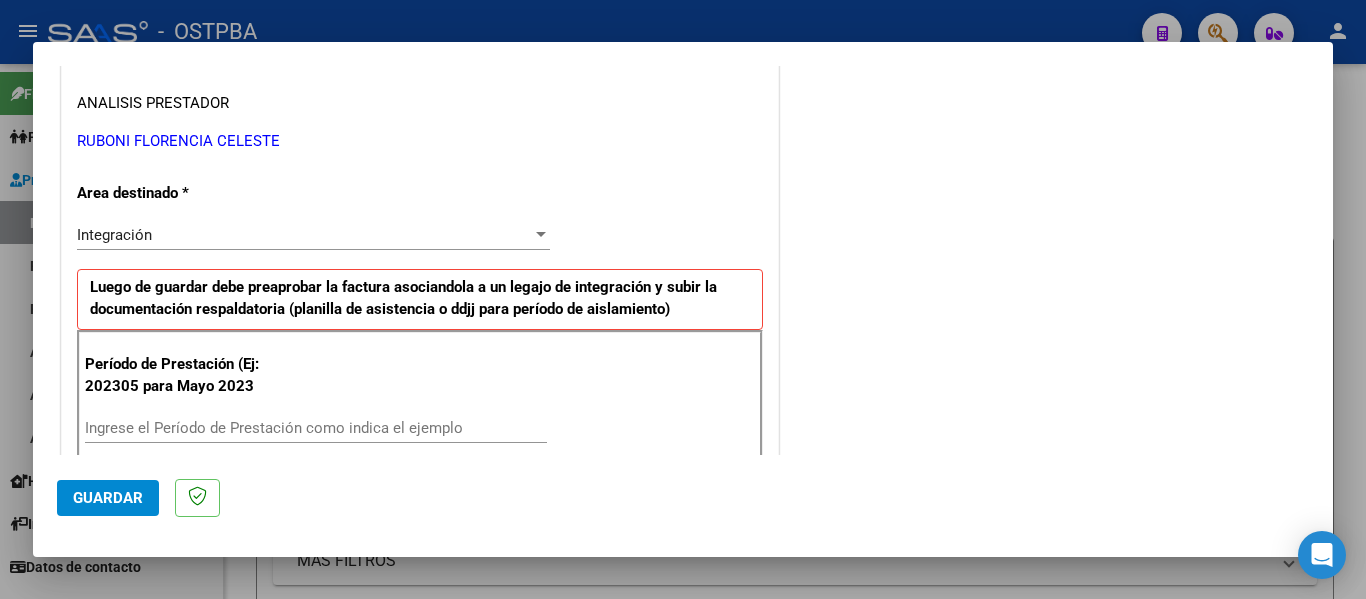 scroll, scrollTop: 400, scrollLeft: 0, axis: vertical 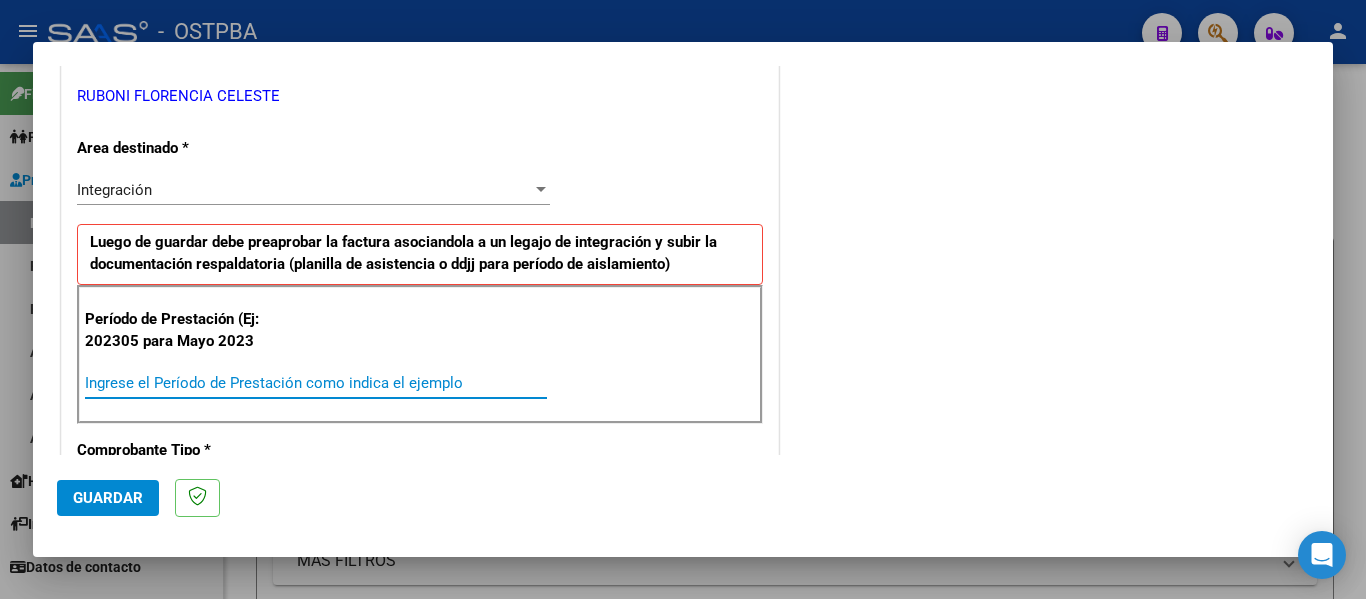 click on "Ingrese el Período de Prestación como indica el ejemplo" at bounding box center (316, 383) 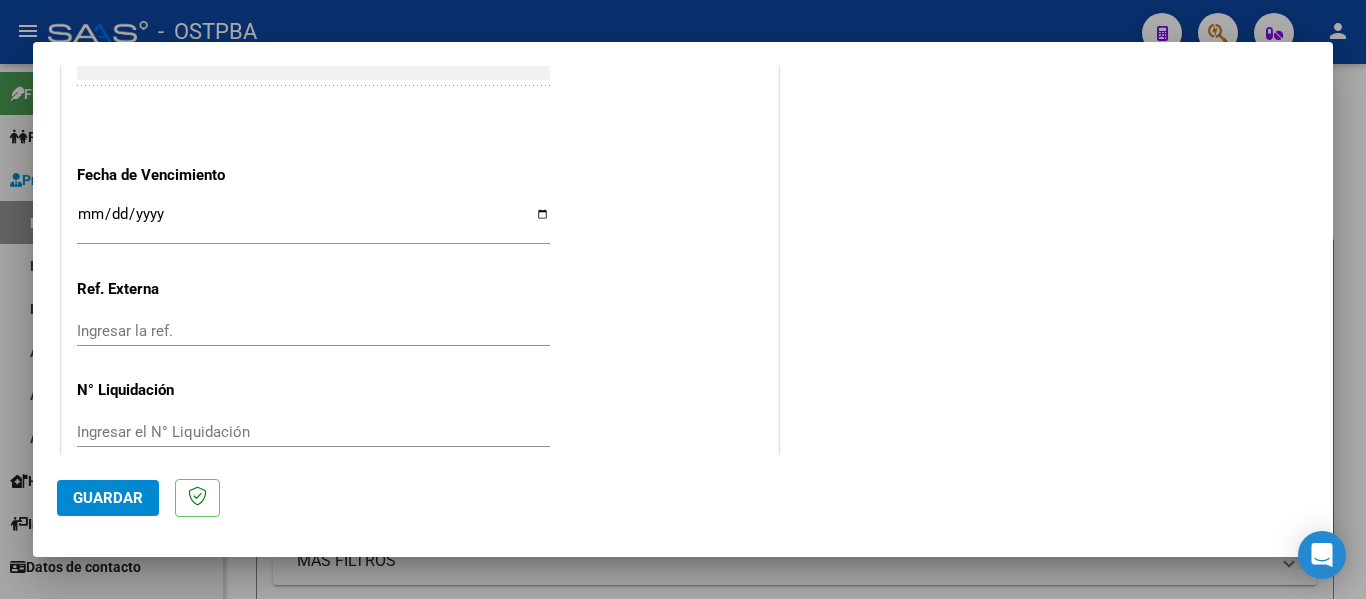 scroll, scrollTop: 1371, scrollLeft: 0, axis: vertical 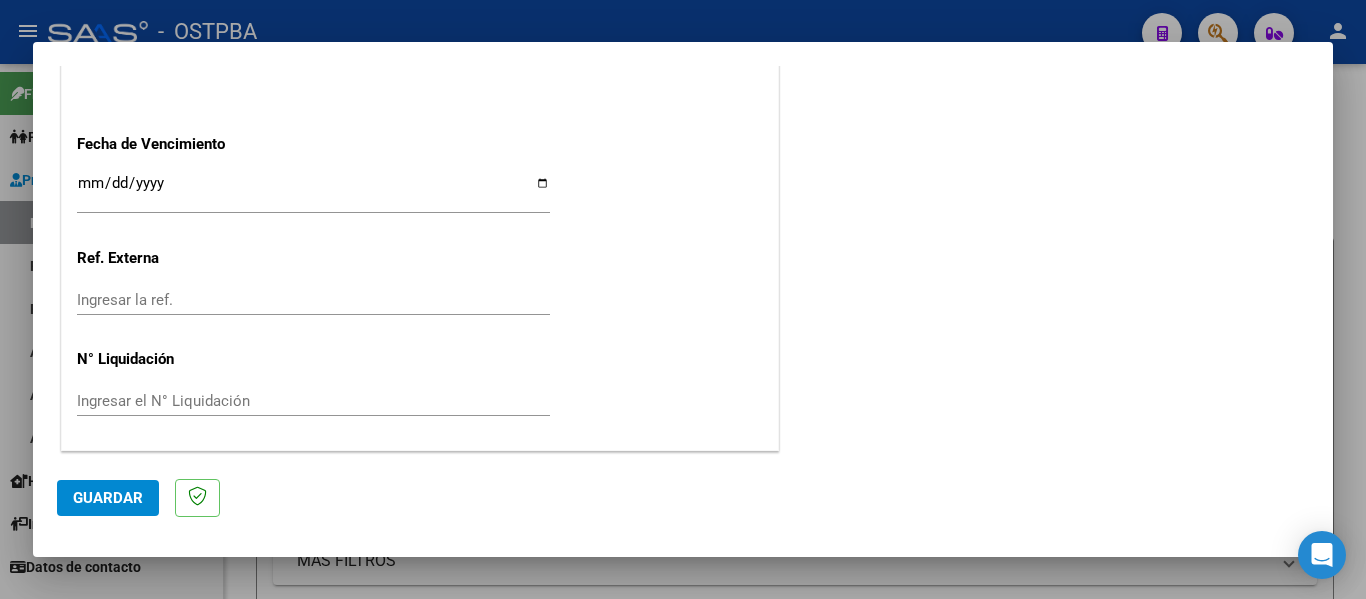 type on "202507" 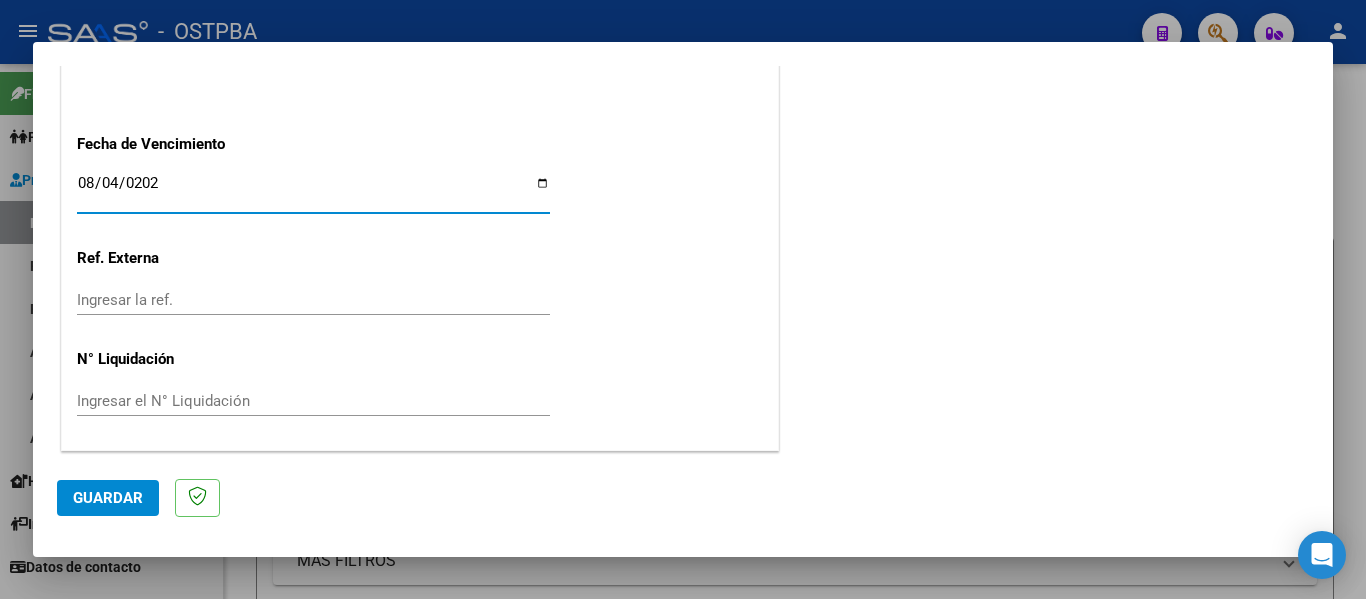 type on "2025-08-04" 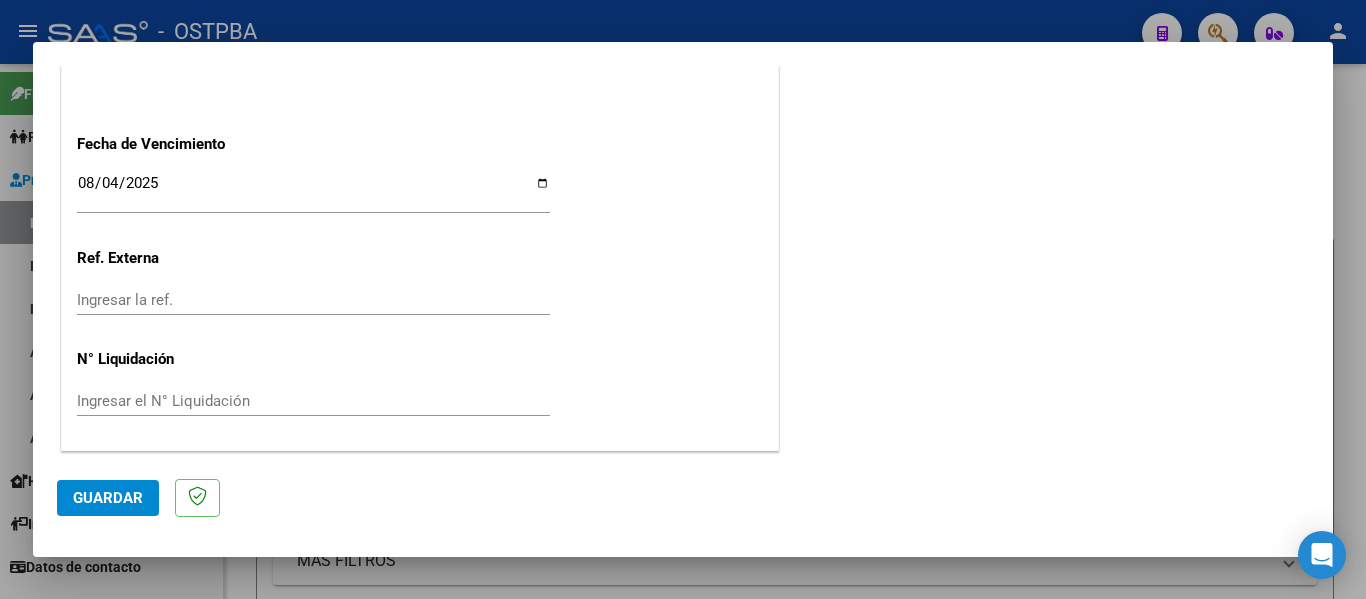 click on "Guardar" 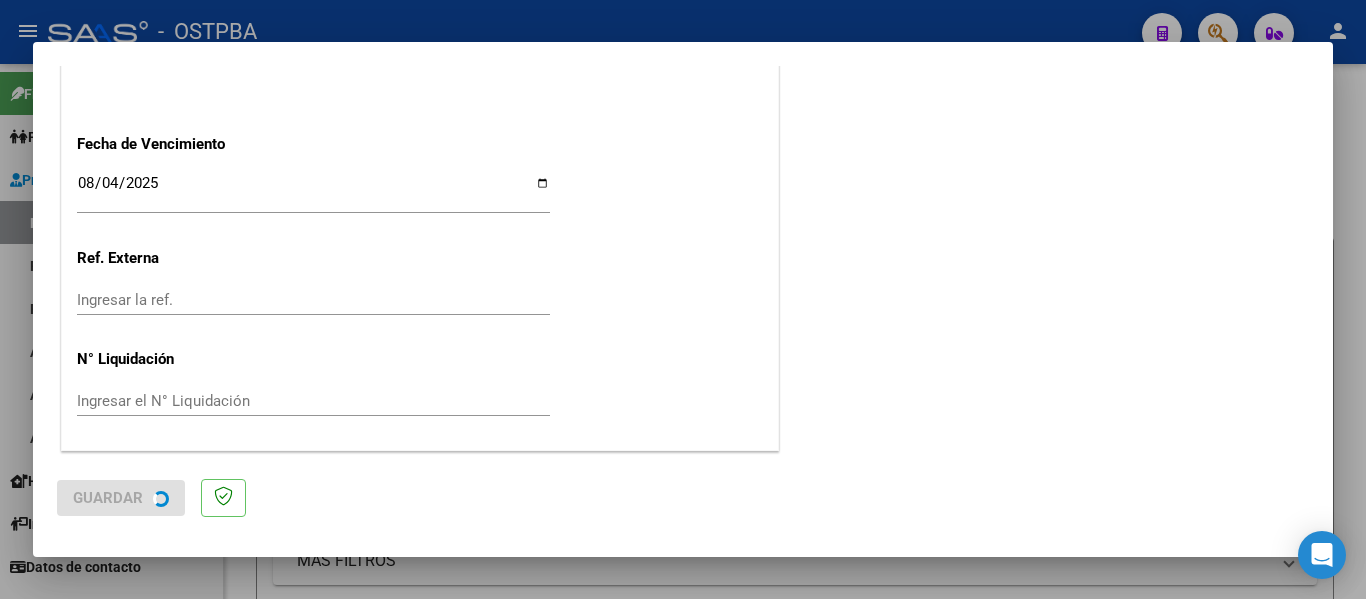 scroll, scrollTop: 0, scrollLeft: 0, axis: both 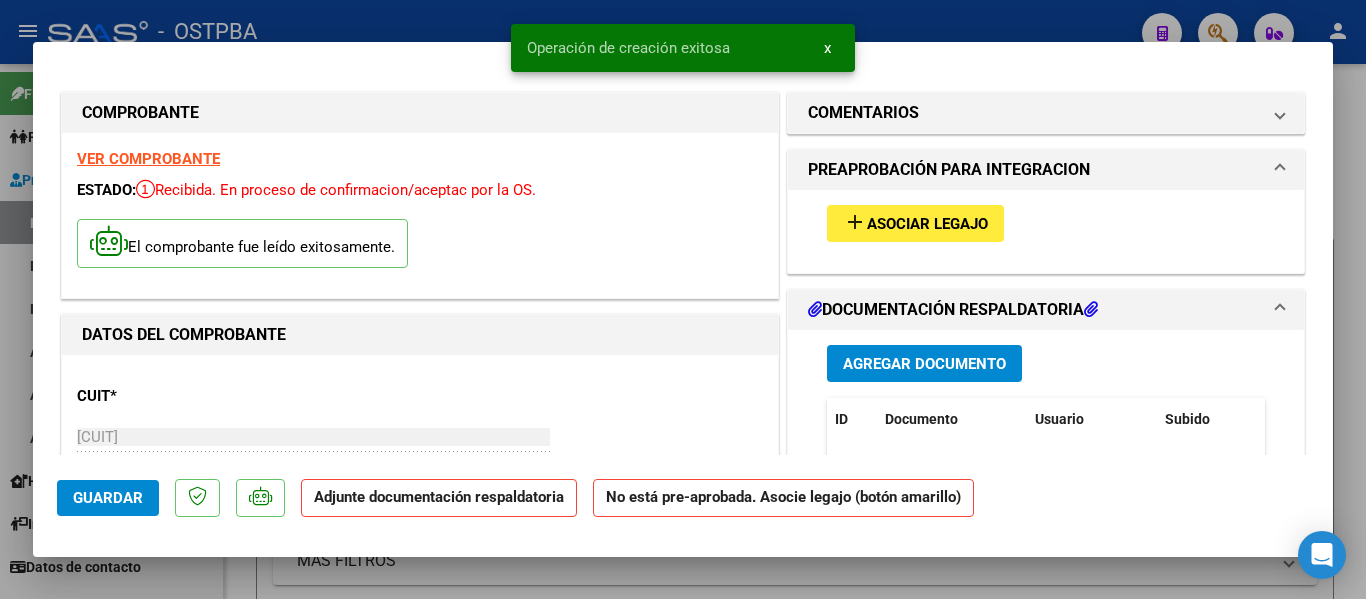 click on "Guardar" 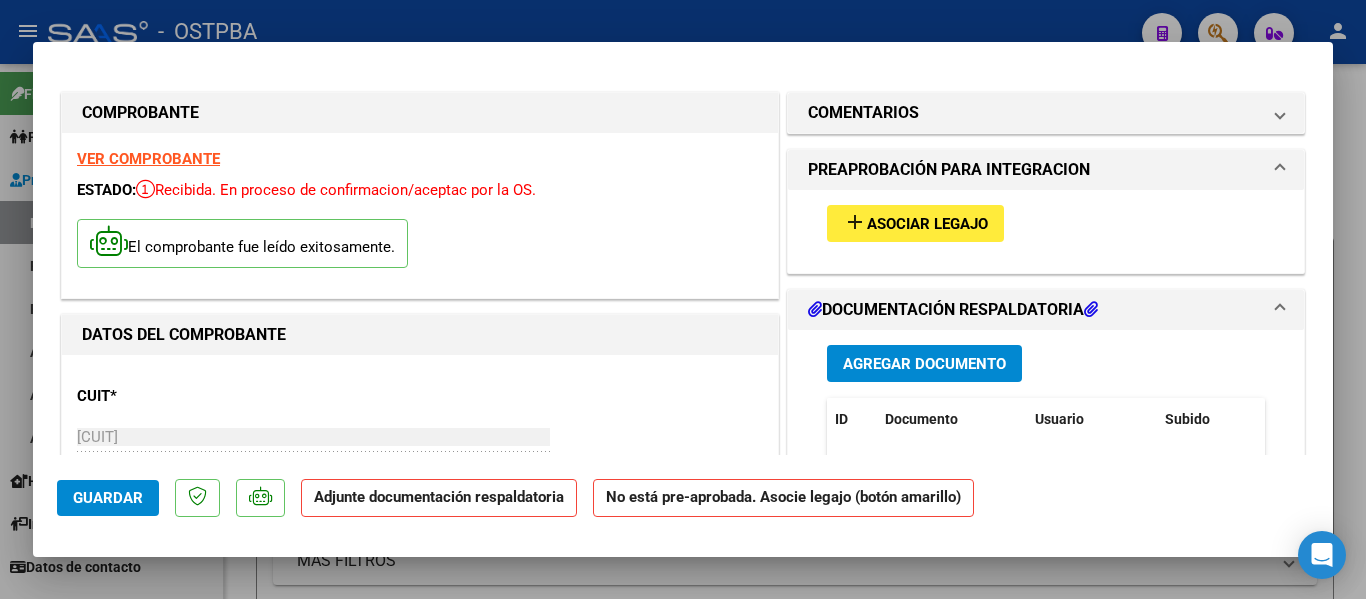 click on "Guardar" 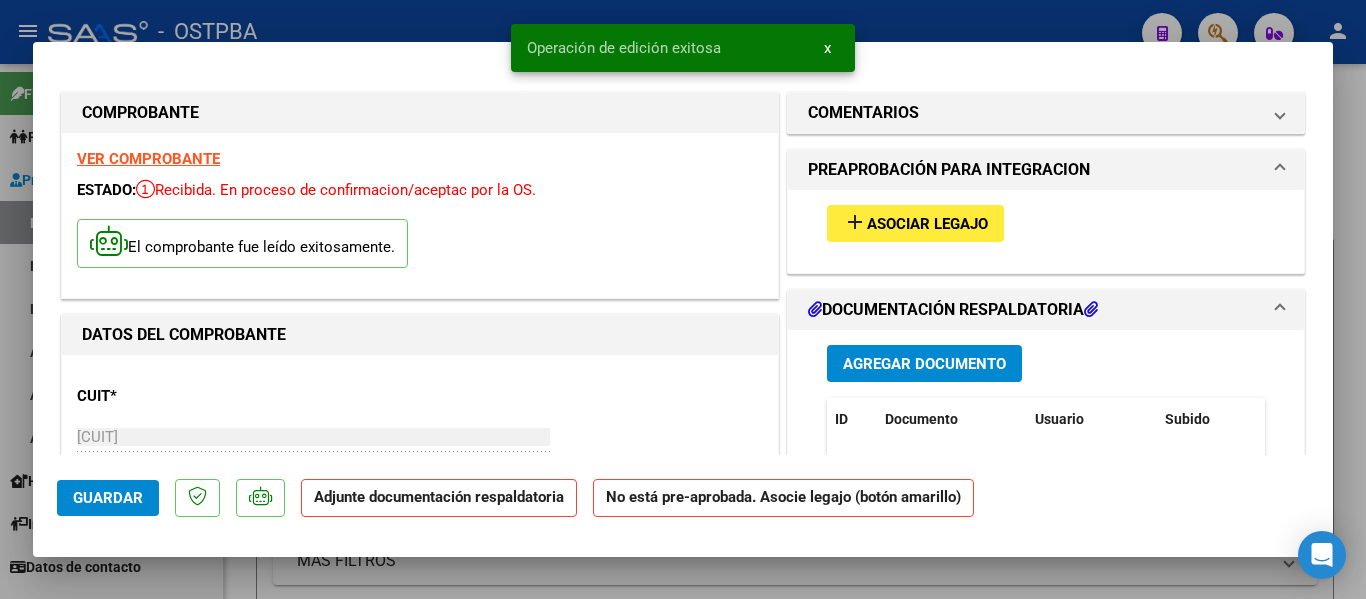 click at bounding box center (683, 299) 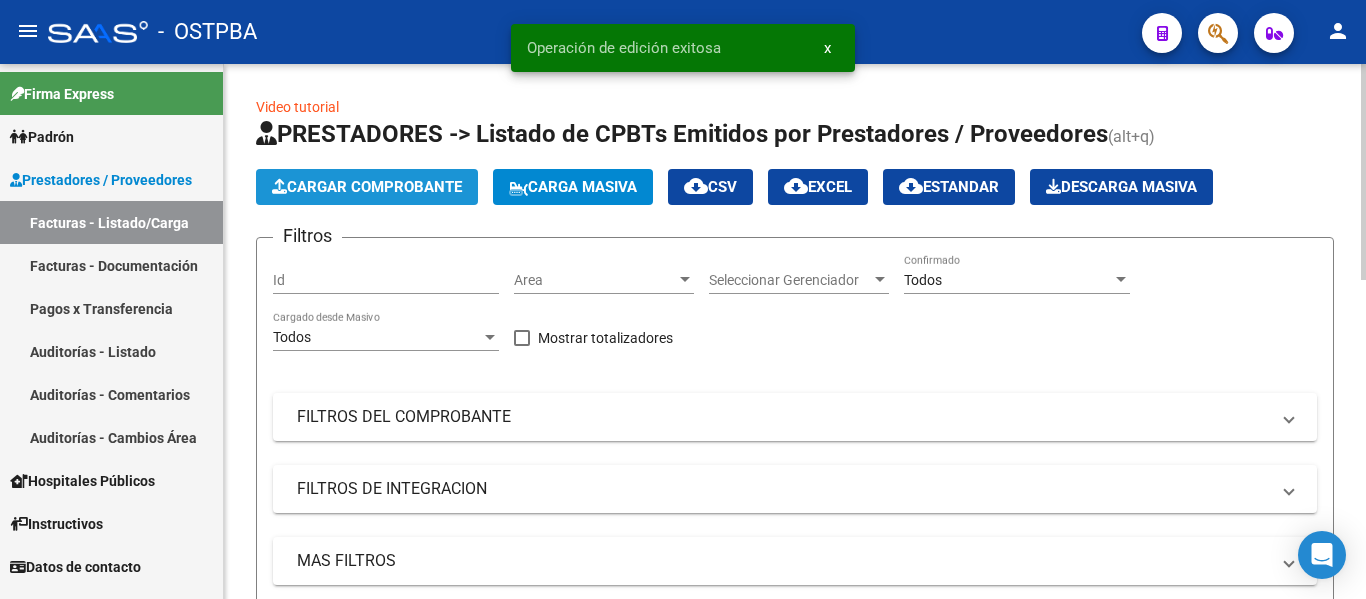 click on "Cargar Comprobante" 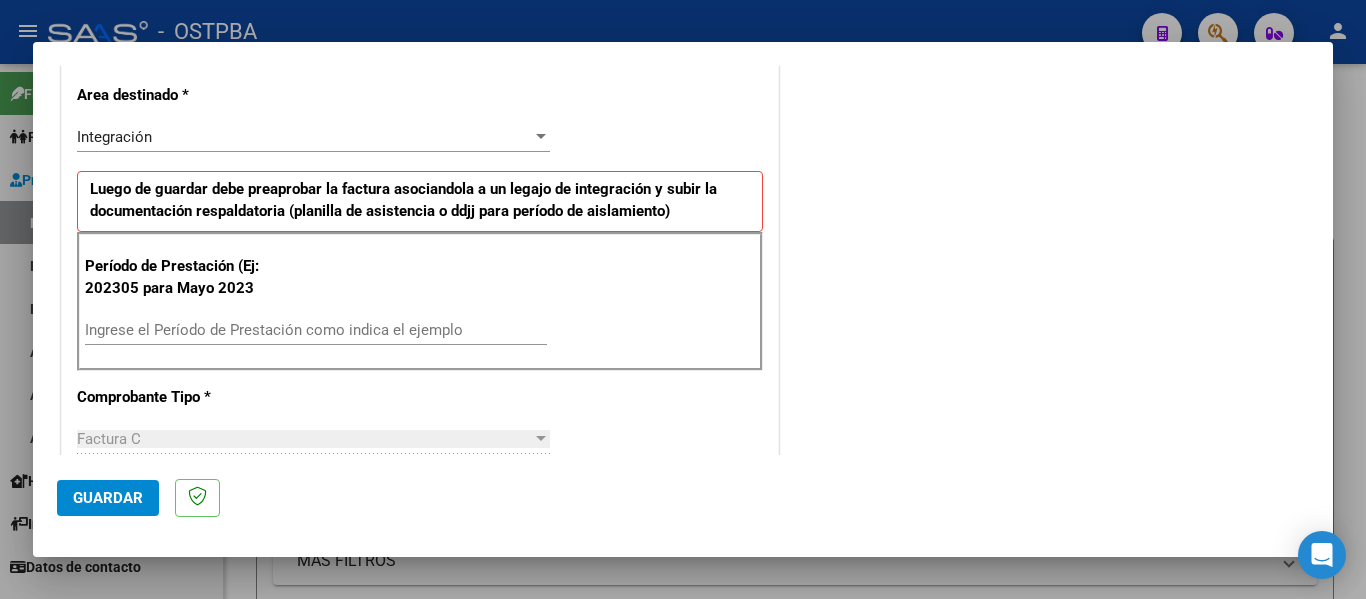 scroll, scrollTop: 500, scrollLeft: 0, axis: vertical 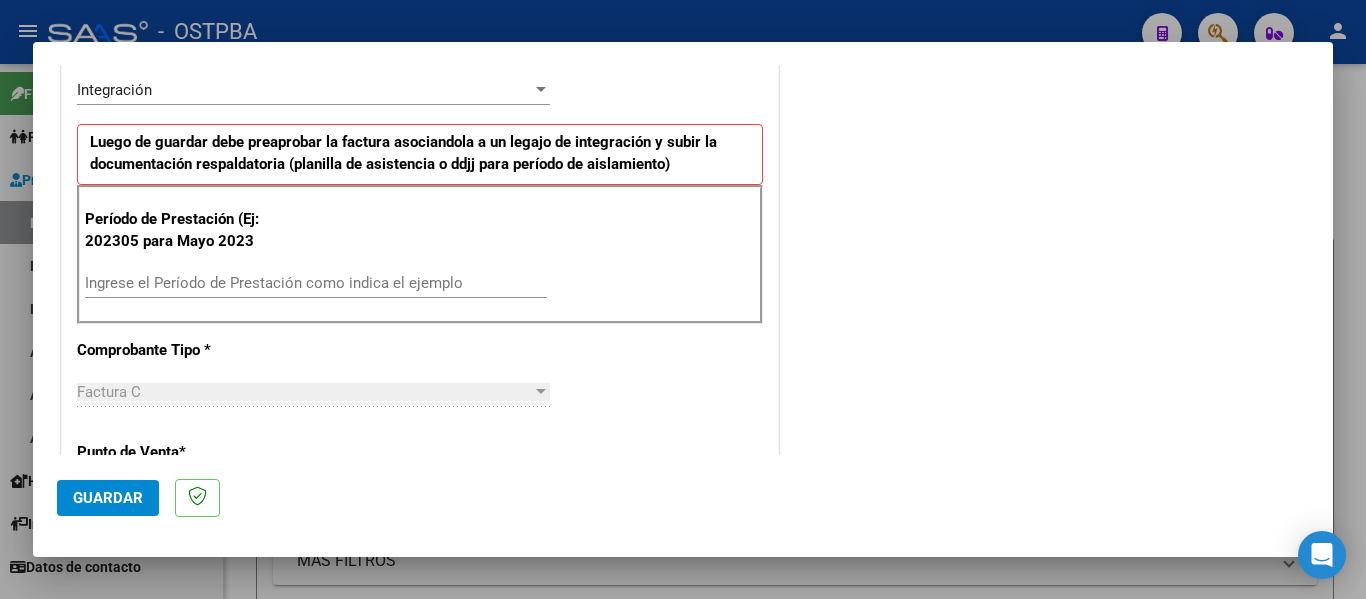 click on "Ingrese el Período de Prestación como indica el ejemplo" at bounding box center [316, 283] 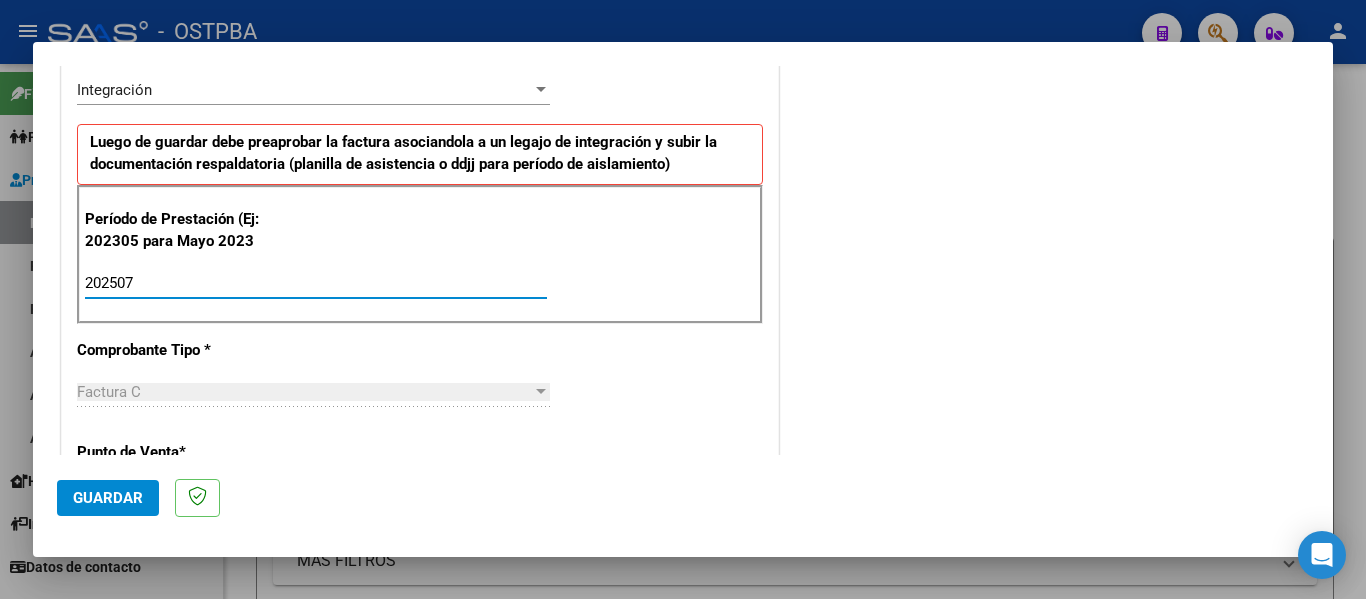 type on "202507" 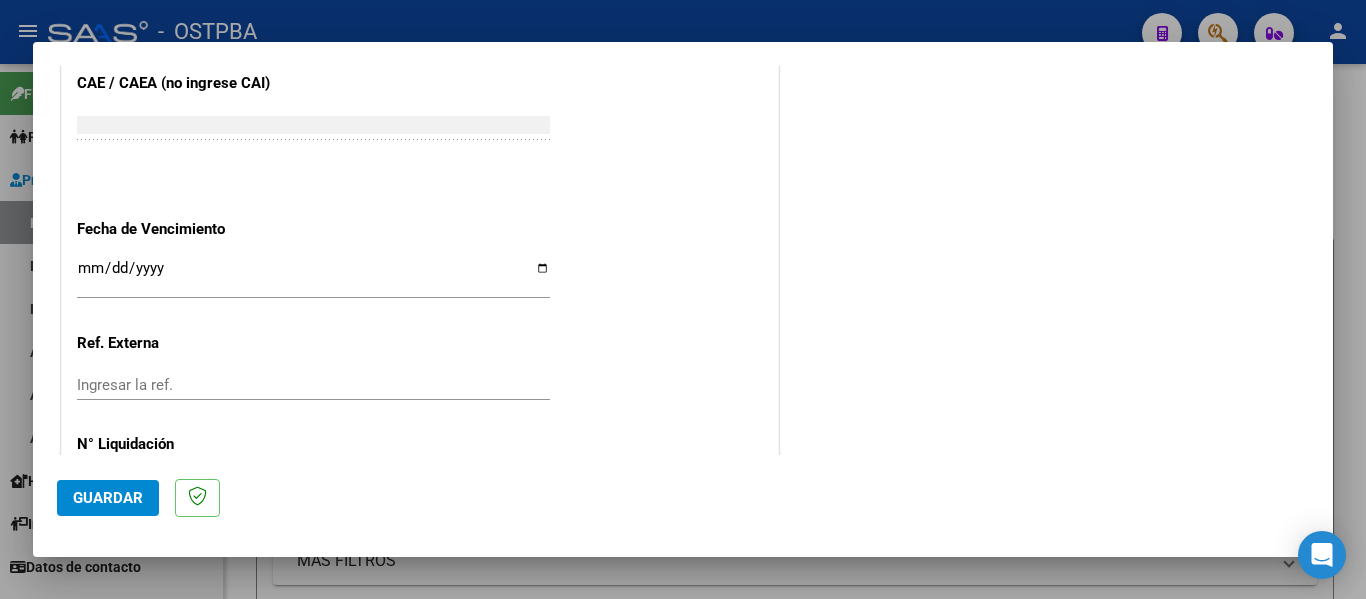 scroll, scrollTop: 1300, scrollLeft: 0, axis: vertical 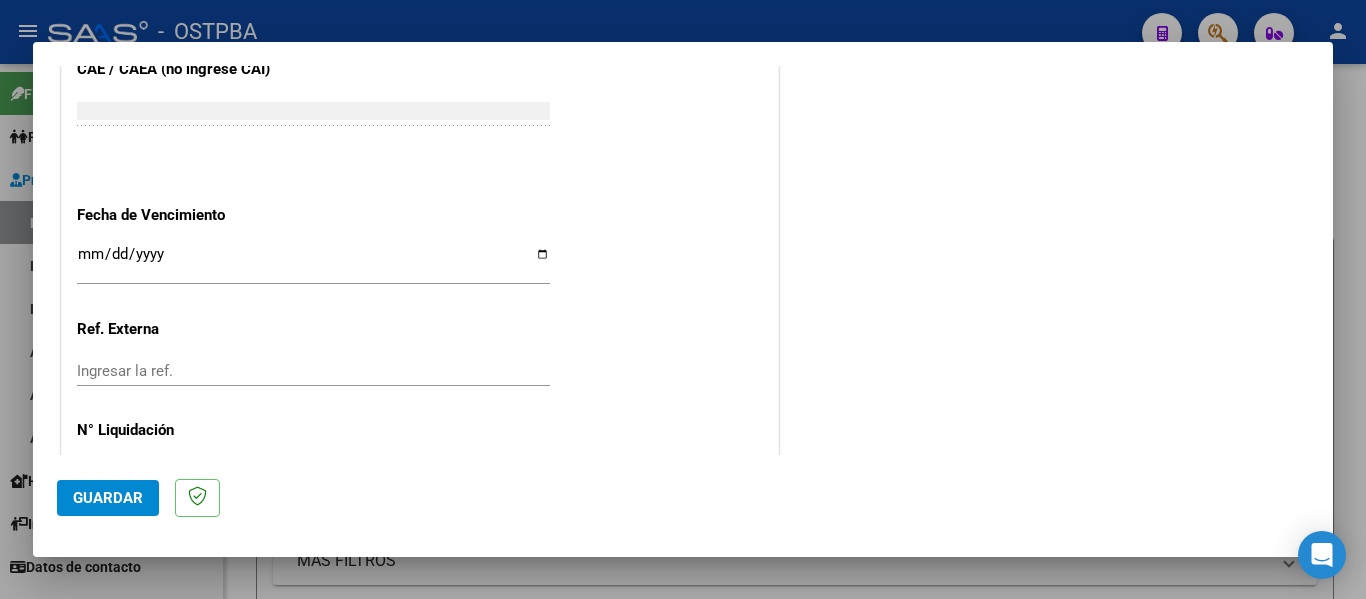 click on "Ingresar la fecha" at bounding box center [313, 262] 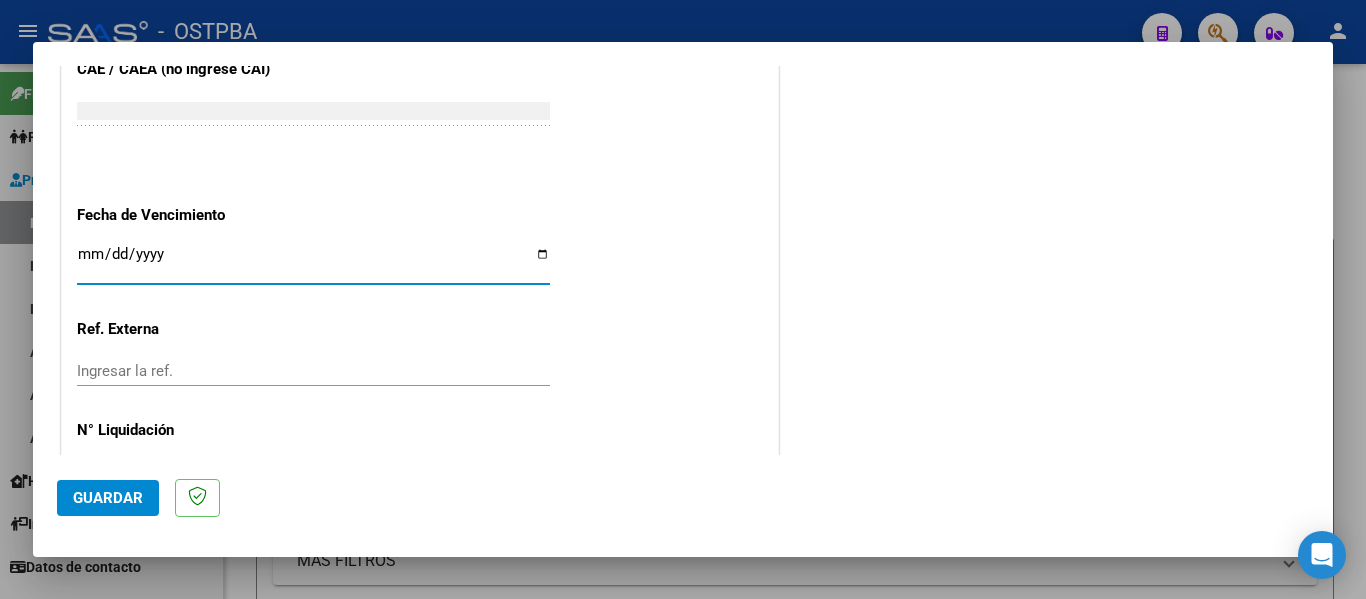 click on "Ingresar la fecha" at bounding box center (313, 262) 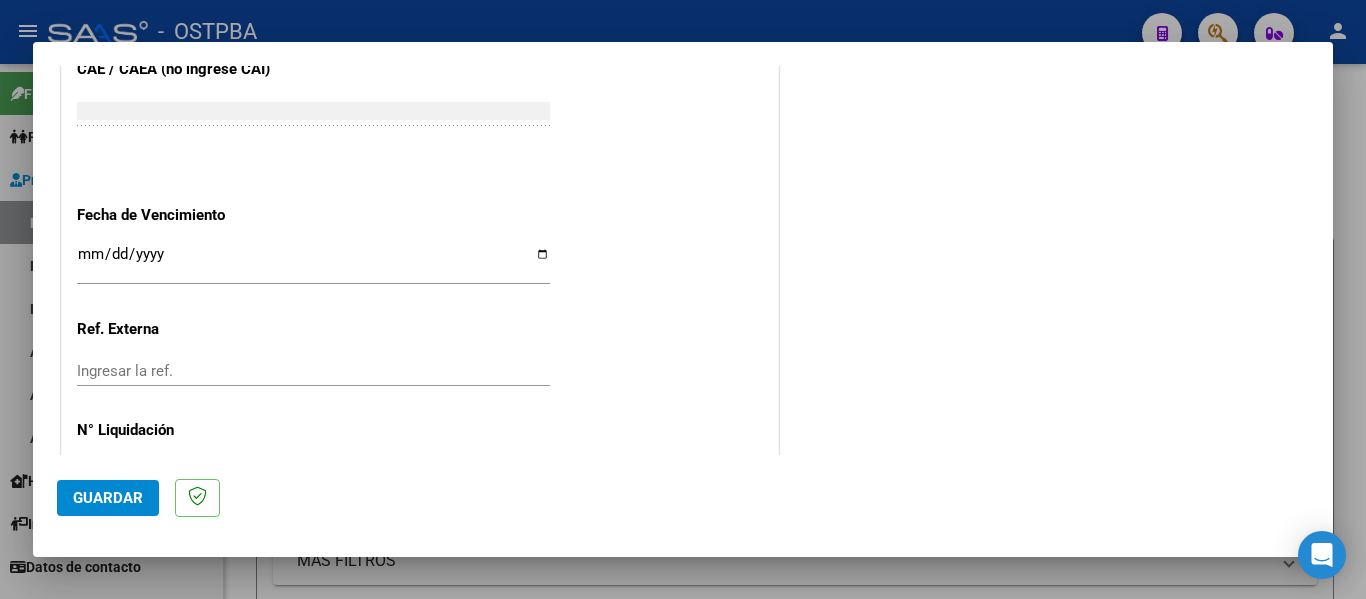 click on "[DD][DD]-[MM]-[DD]" at bounding box center [313, 262] 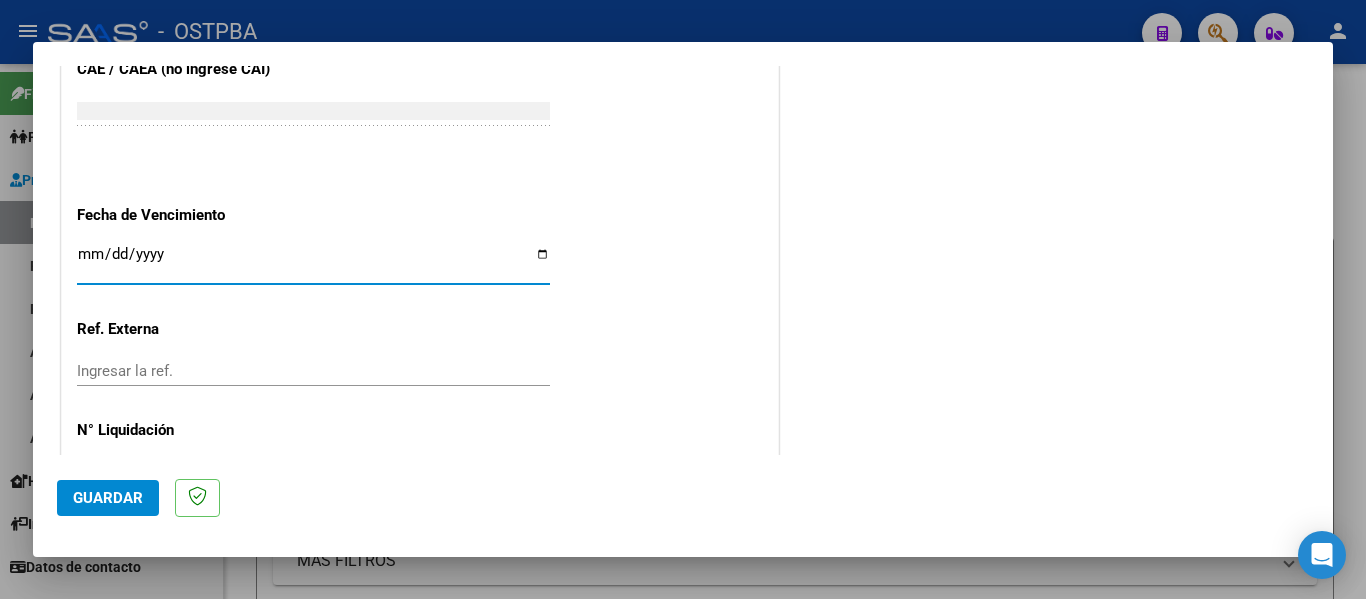 click on "[DD][DD]-[MM]-[DD]" at bounding box center (313, 262) 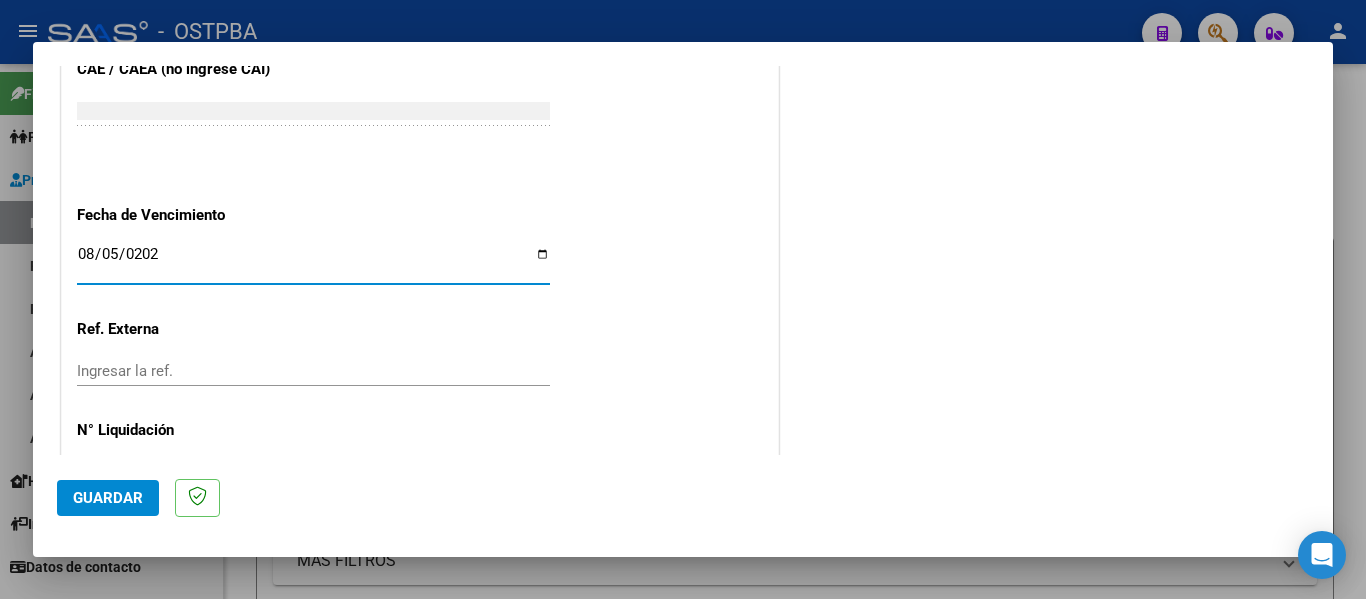 type on "2025-08-05" 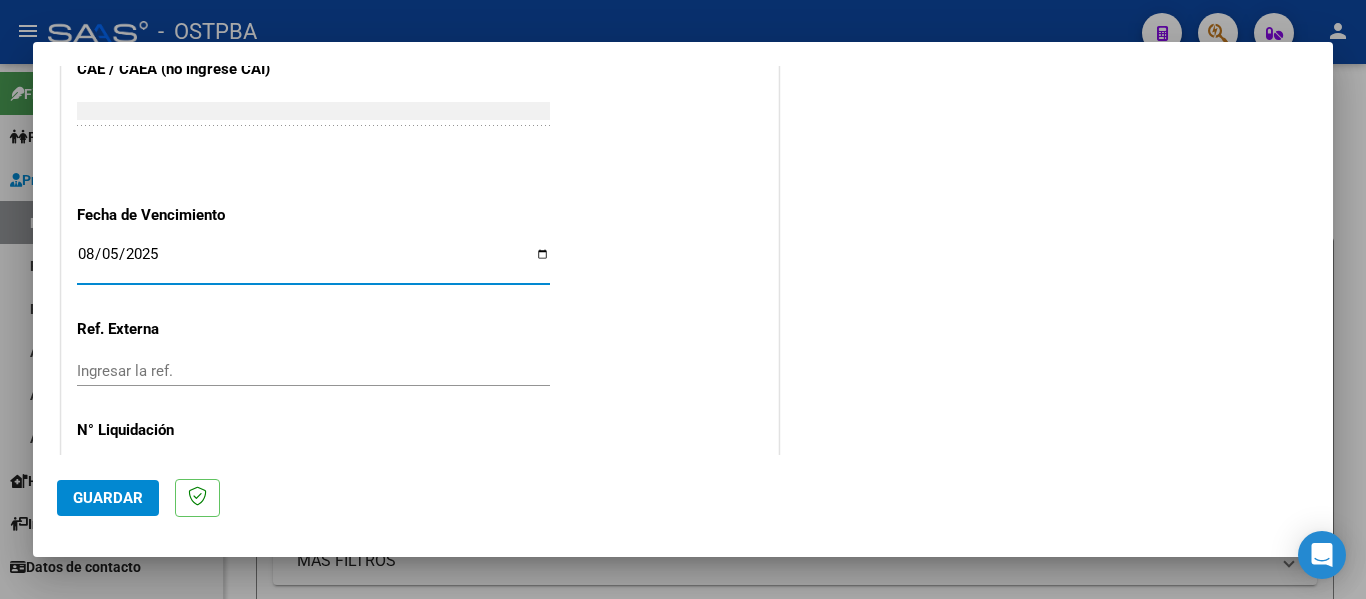 click on "CUIT  *   [CUIT] Ingresar CUIT  ANALISIS PRESTADOR  [FIRST] [LAST]  ARCA Padrón  Area destinado * Integración Seleccionar Area Luego de guardar debe preaprobar la factura asociandola a un legajo de integración y subir la documentación respaldatoria (planilla de asistencia o ddjj para período de aislamiento)  Período de Prestación (Ej: 202305 para Mayo 2023    [YYYY][MM] Ingrese el Período de Prestación como indica el ejemplo   Comprobante Tipo * Factura C Seleccionar Tipo Punto de Venta  *   [NUMBER] Ingresar el Nro.  Número  *   [NUMBER] Ingresar el Nro.  Monto  *   $ [PRICE] Ingresar el monto  Fecha del Cpbt.  *   [YYYY]-[MM]-[DD] Ingresar la fecha  CAE / CAEA (no ingrese CAI)    [NUMBER] Ingresar el CAE o CAEA (no ingrese CAI)  Fecha de Vencimiento    [YYYY]-[MM]-[DD] Ingresar la fecha  Ref. Externa    Ingresar la ref.  N° Liquidación    Ingresar el N° Liquidación" at bounding box center (420, -232) 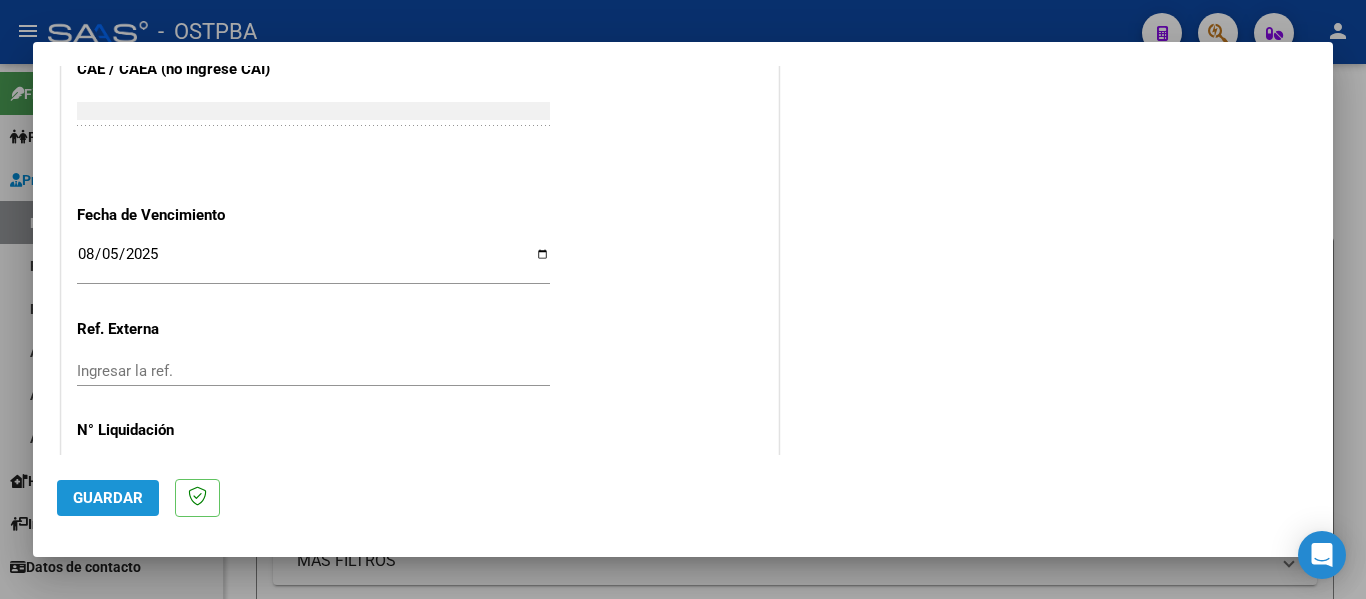 click on "Guardar" 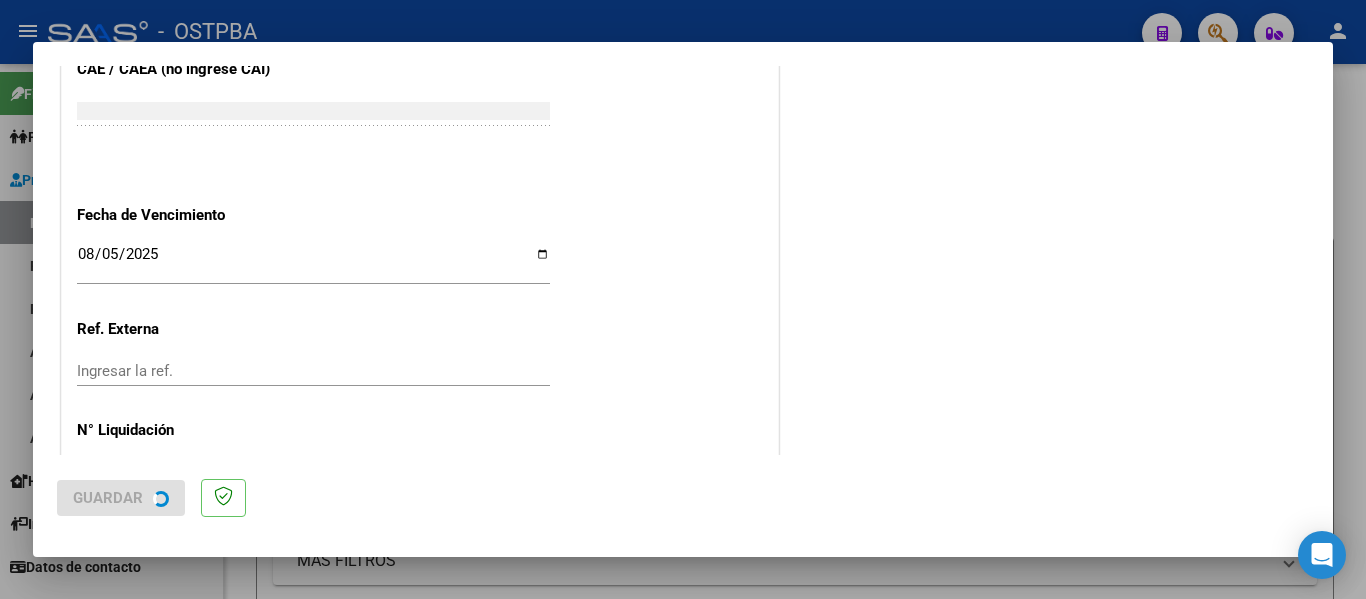scroll, scrollTop: 0, scrollLeft: 0, axis: both 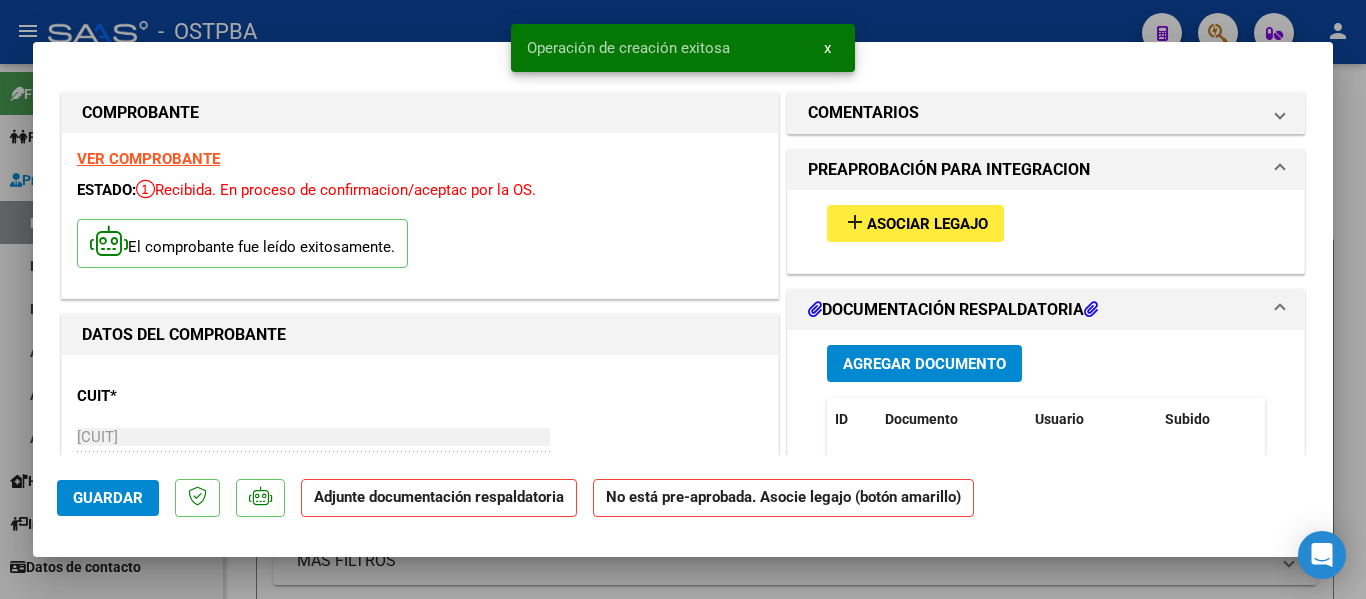 click on "Guardar" 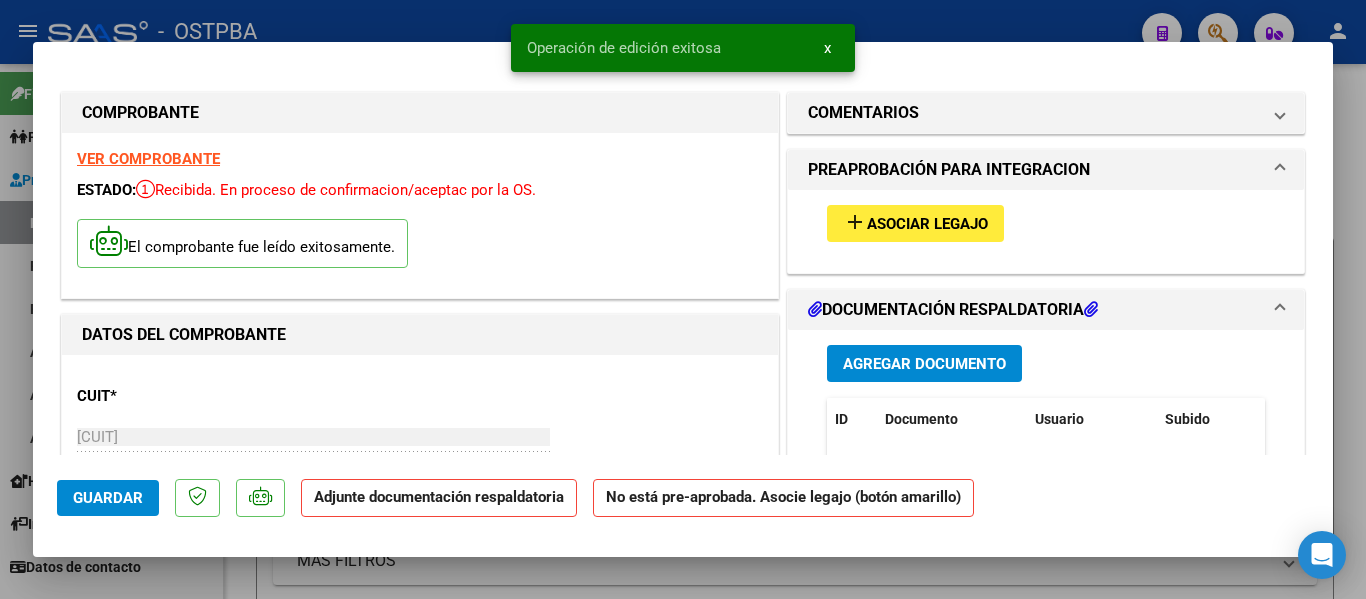 click at bounding box center (683, 299) 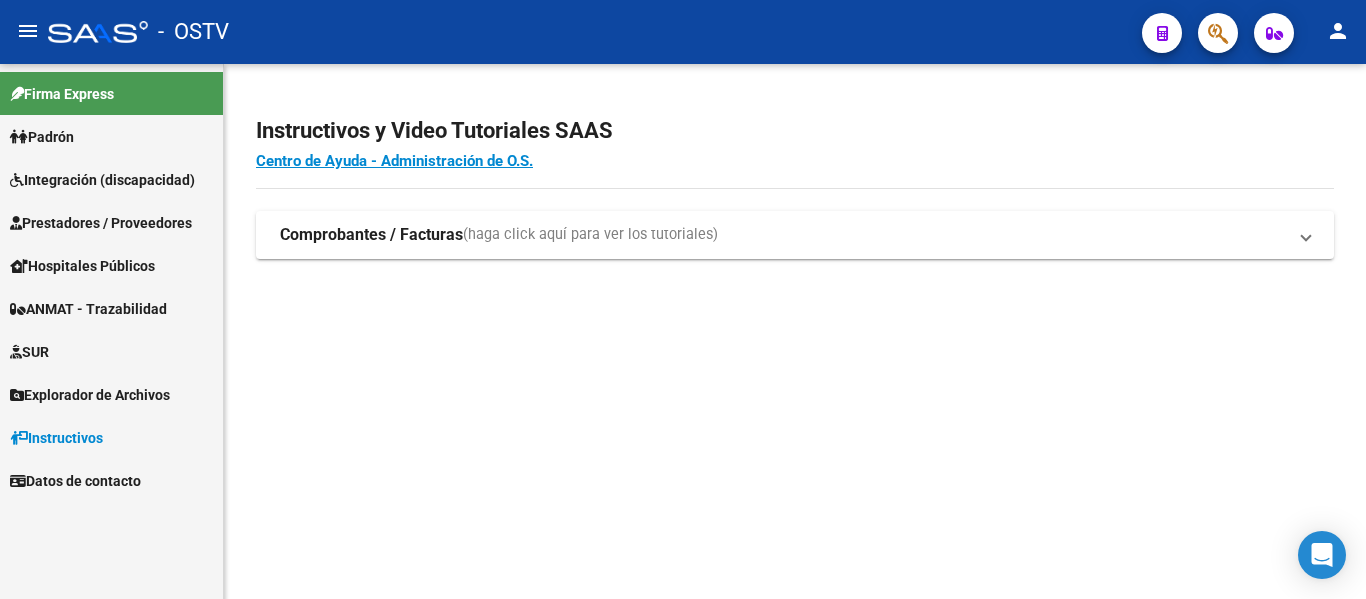 scroll, scrollTop: 0, scrollLeft: 0, axis: both 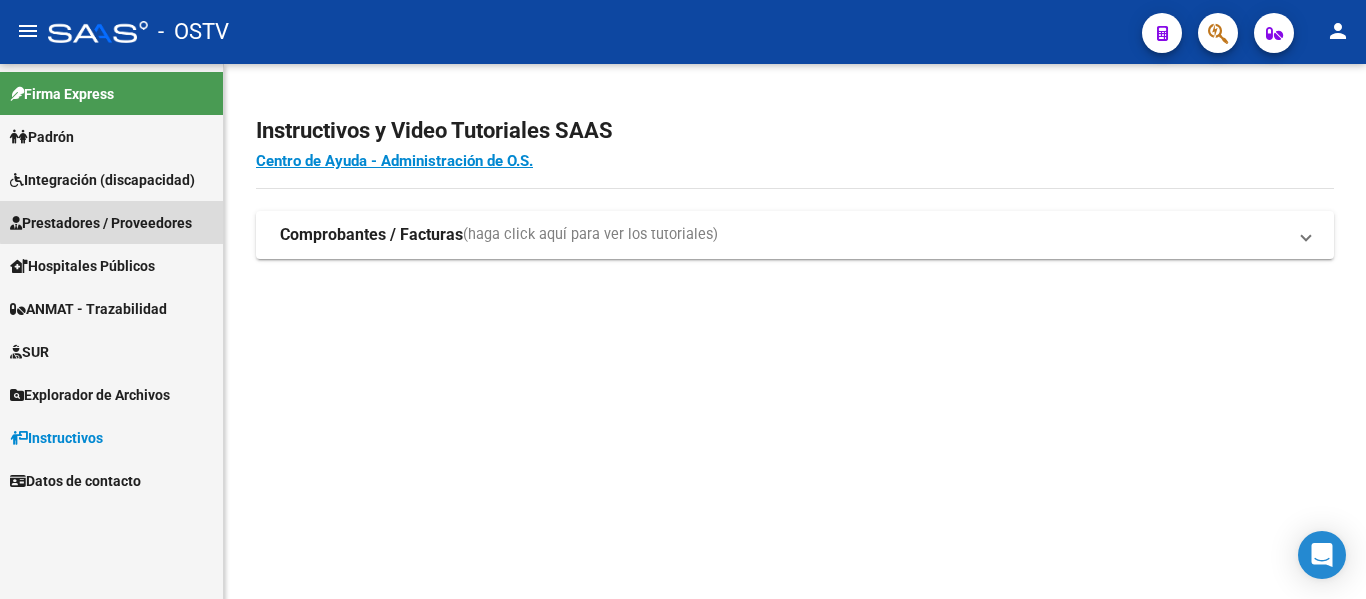 click on "Prestadores / Proveedores" at bounding box center (101, 223) 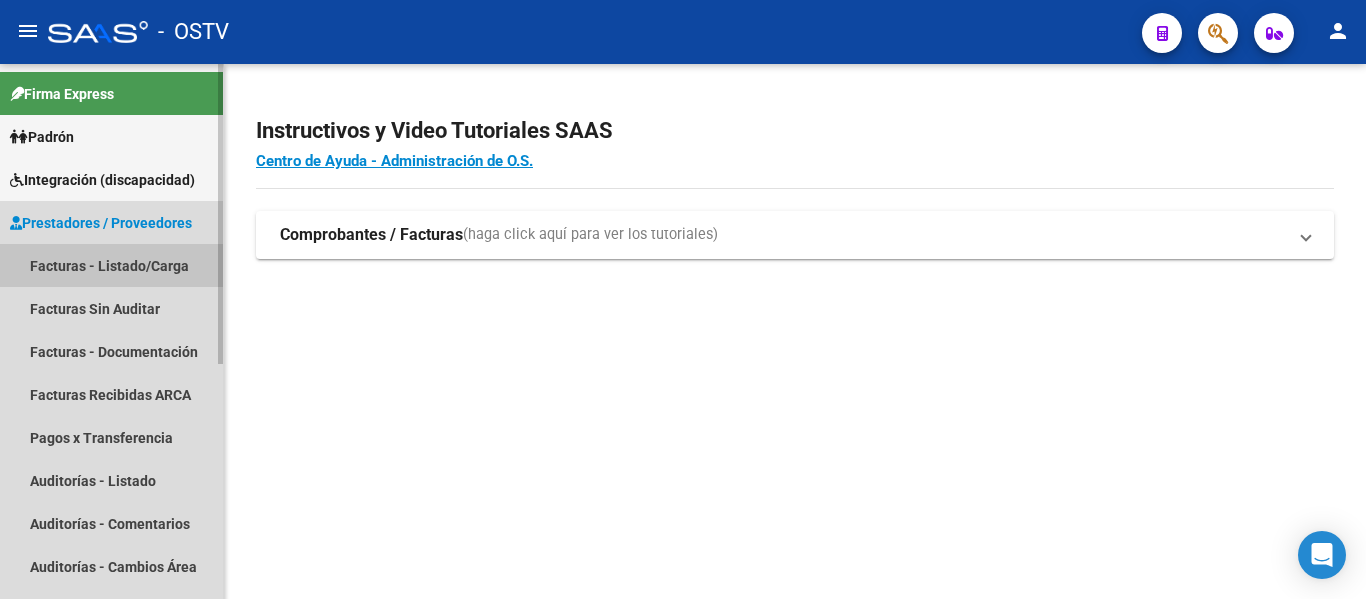 click on "Facturas - Listado/Carga" at bounding box center (111, 265) 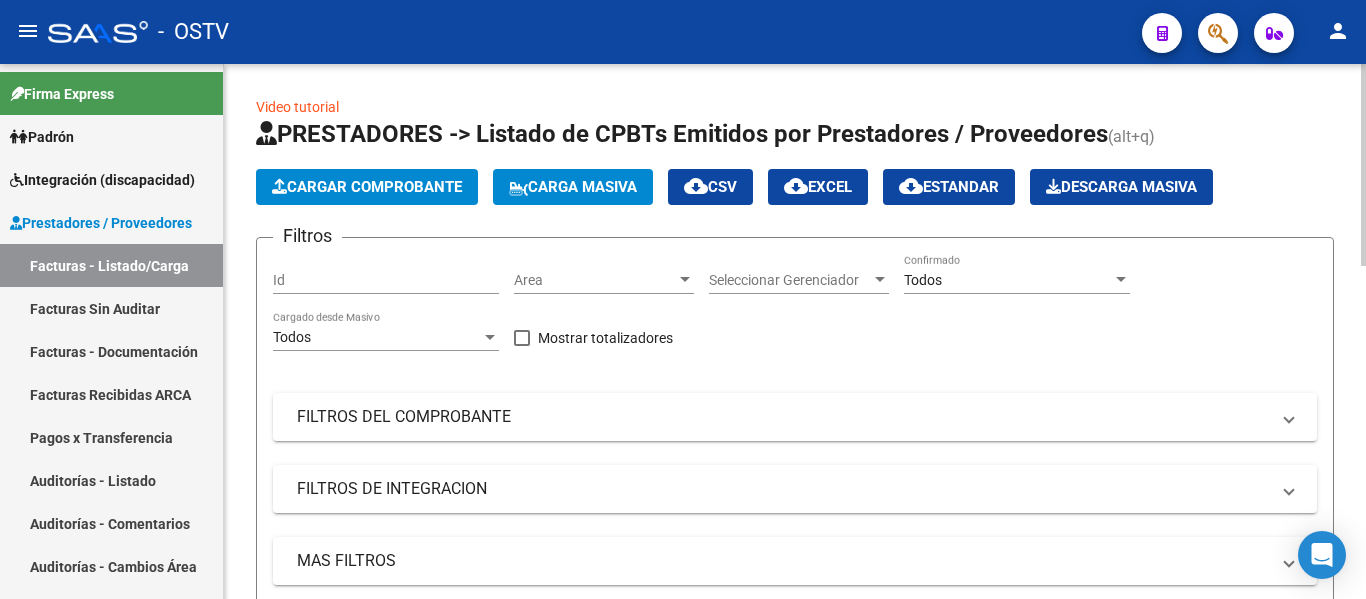 click on "Cargar Comprobante" 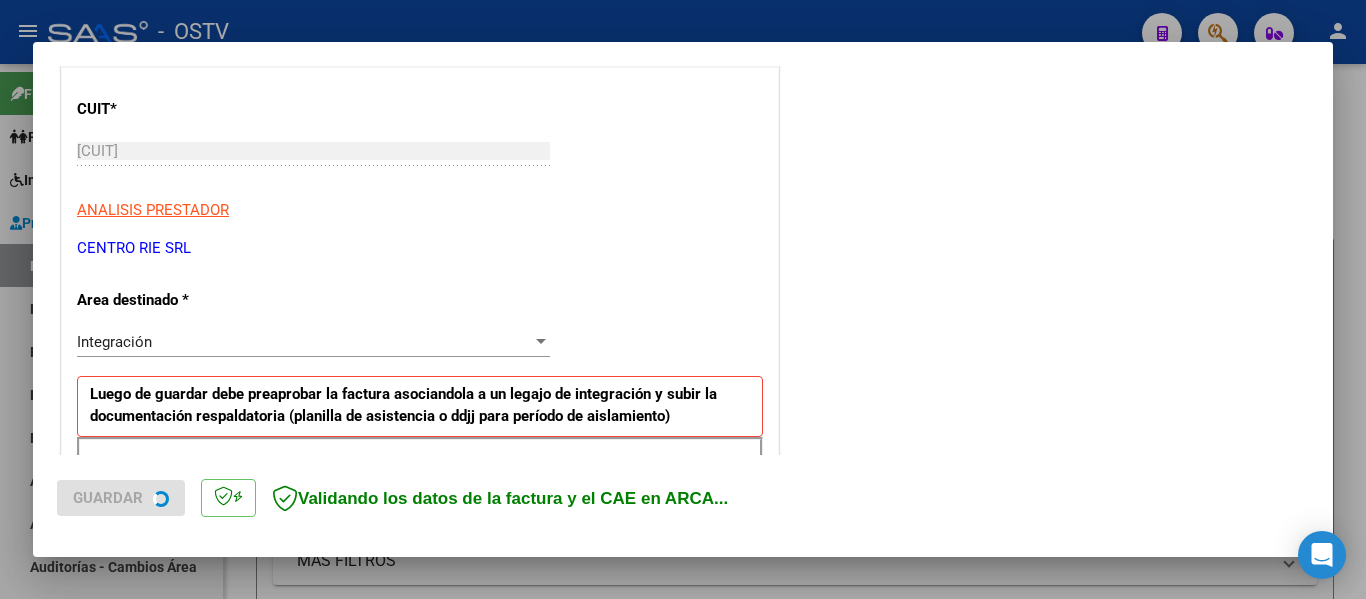 scroll, scrollTop: 300, scrollLeft: 0, axis: vertical 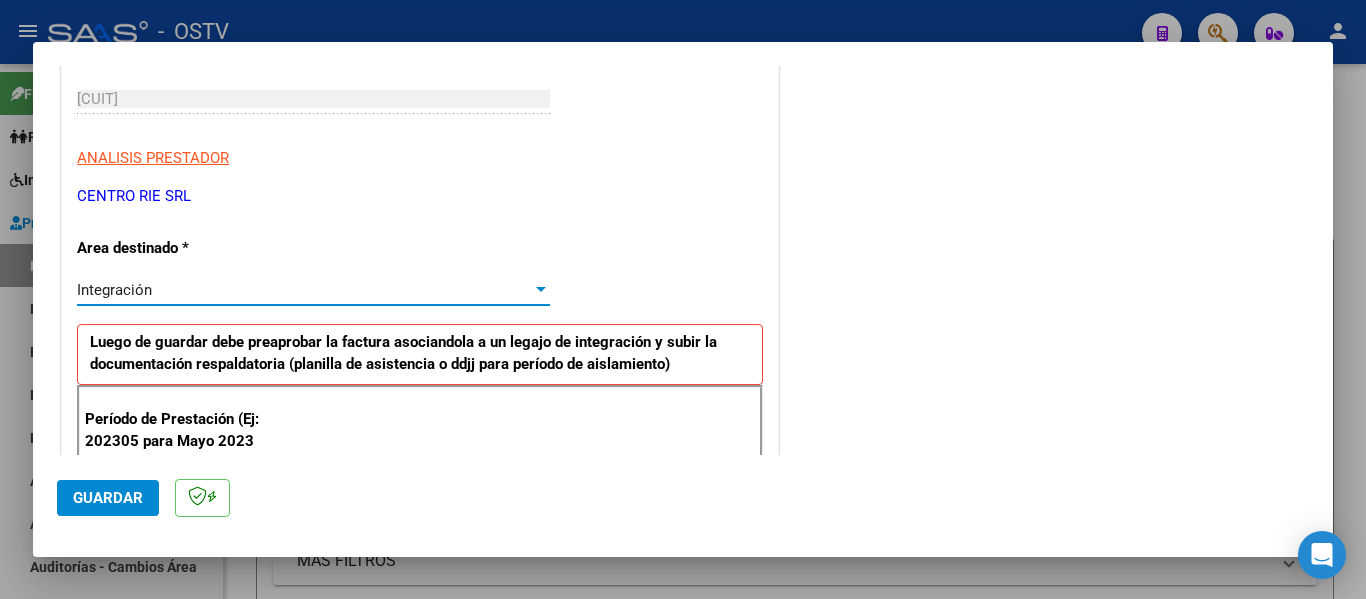click on "Integración" at bounding box center [304, 290] 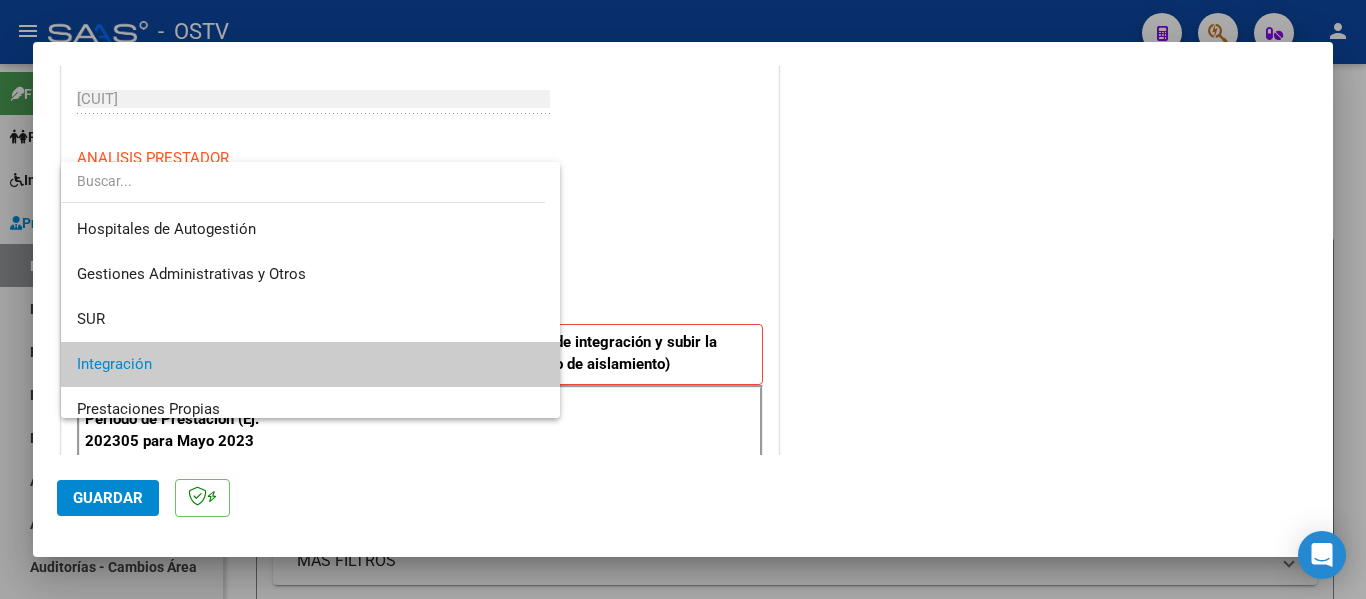 scroll, scrollTop: 75, scrollLeft: 0, axis: vertical 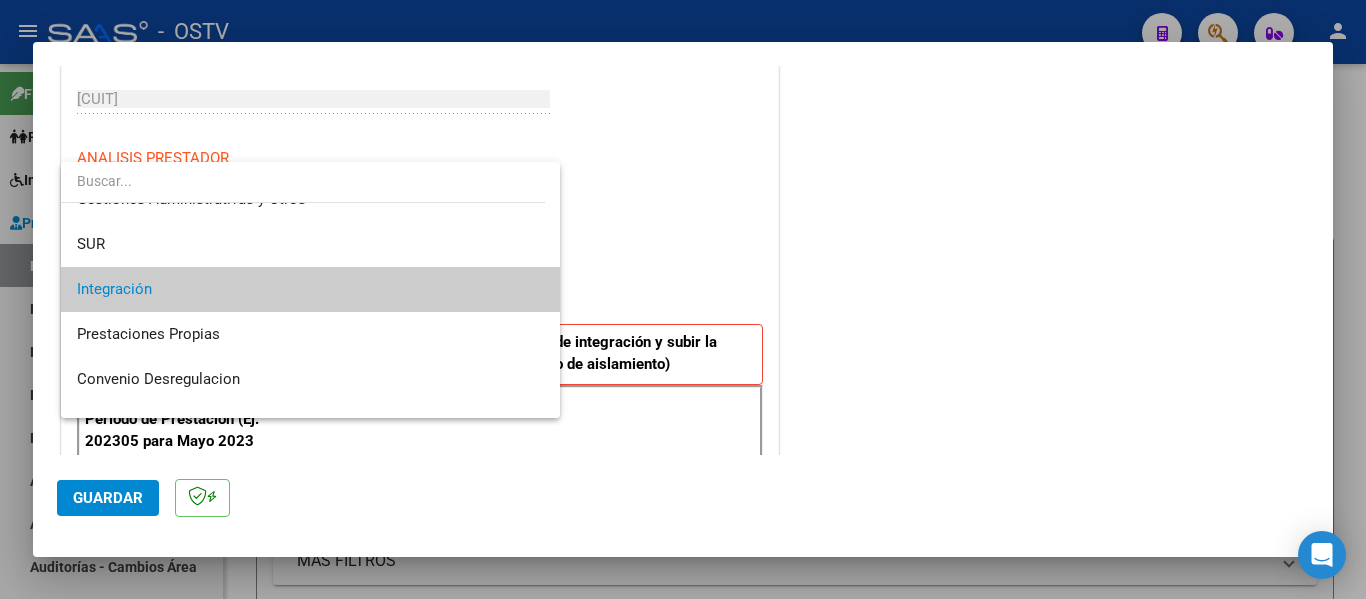 click on "Integración" at bounding box center (310, 289) 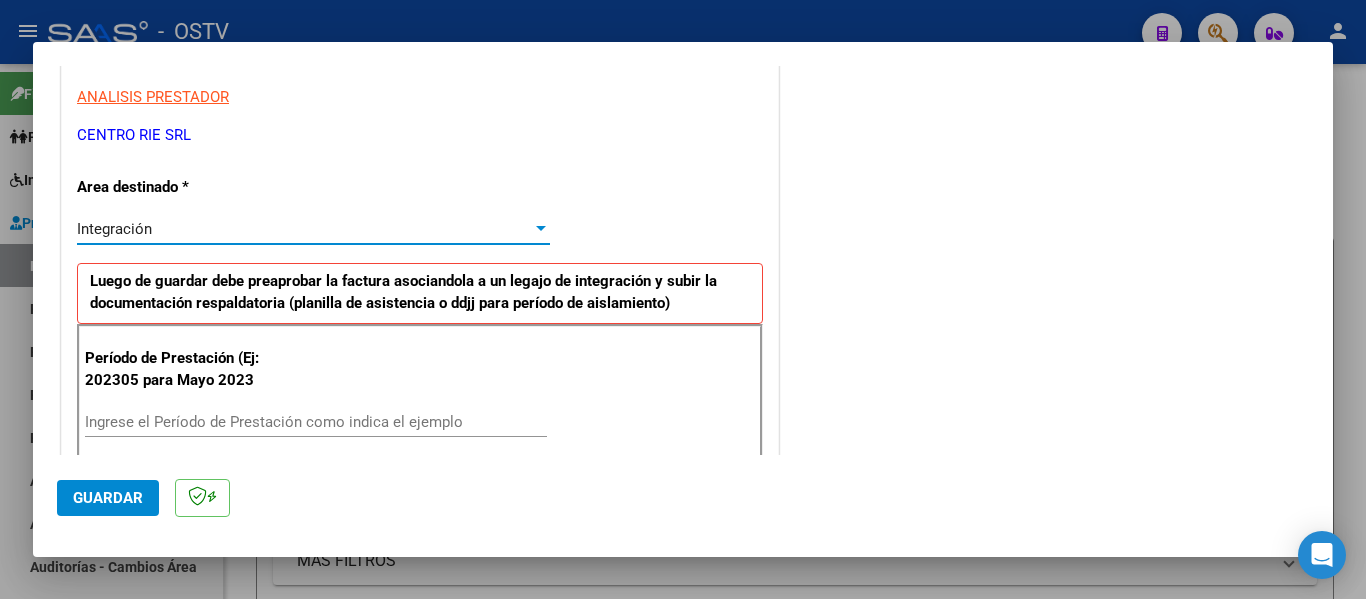 scroll, scrollTop: 500, scrollLeft: 0, axis: vertical 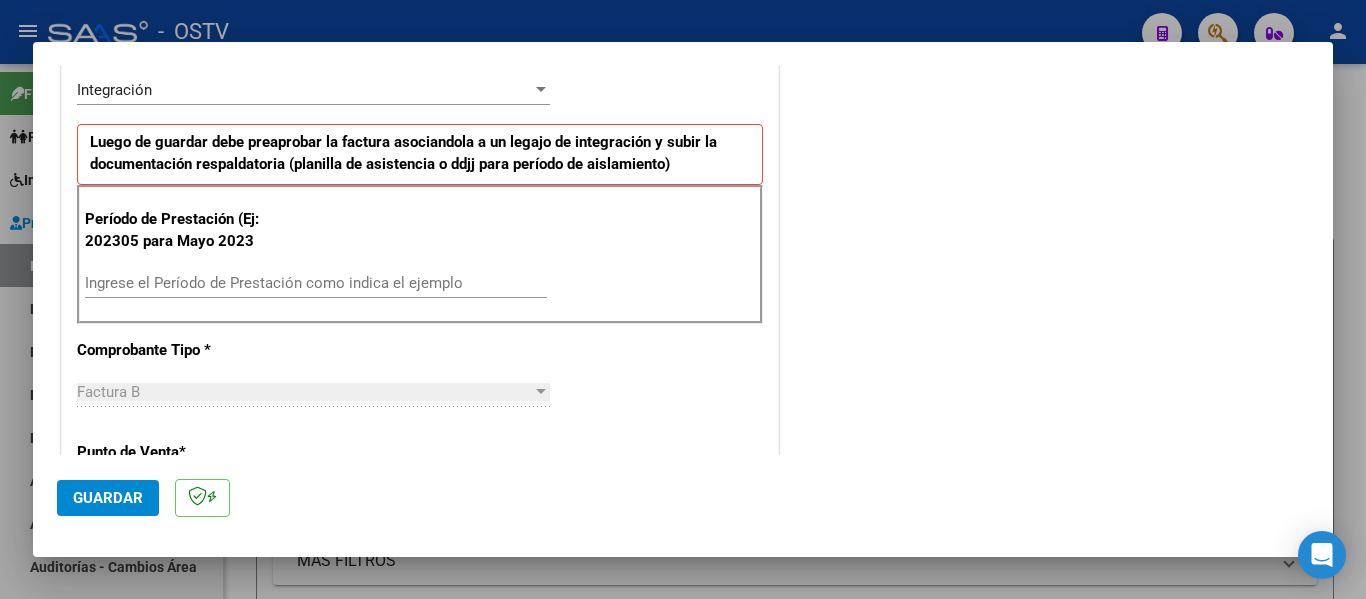 click on "Ingrese el Período de Prestación como indica el ejemplo" at bounding box center (316, 283) 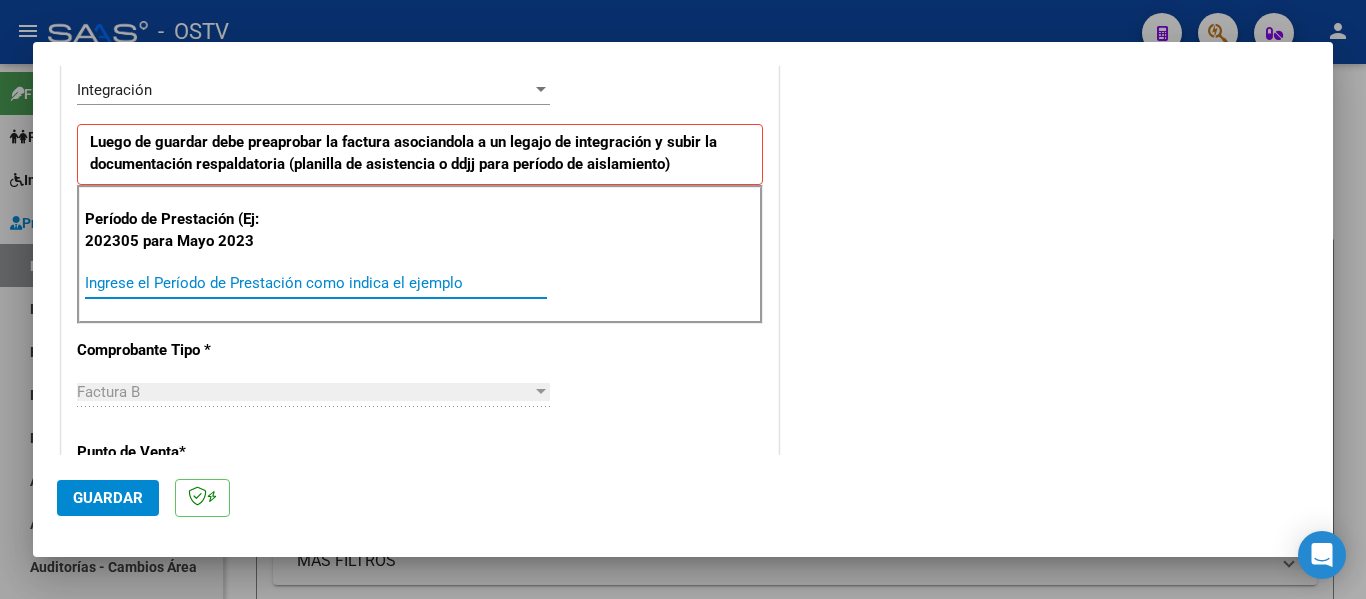 click on "Ingrese el Período de Prestación como indica el ejemplo" at bounding box center [316, 283] 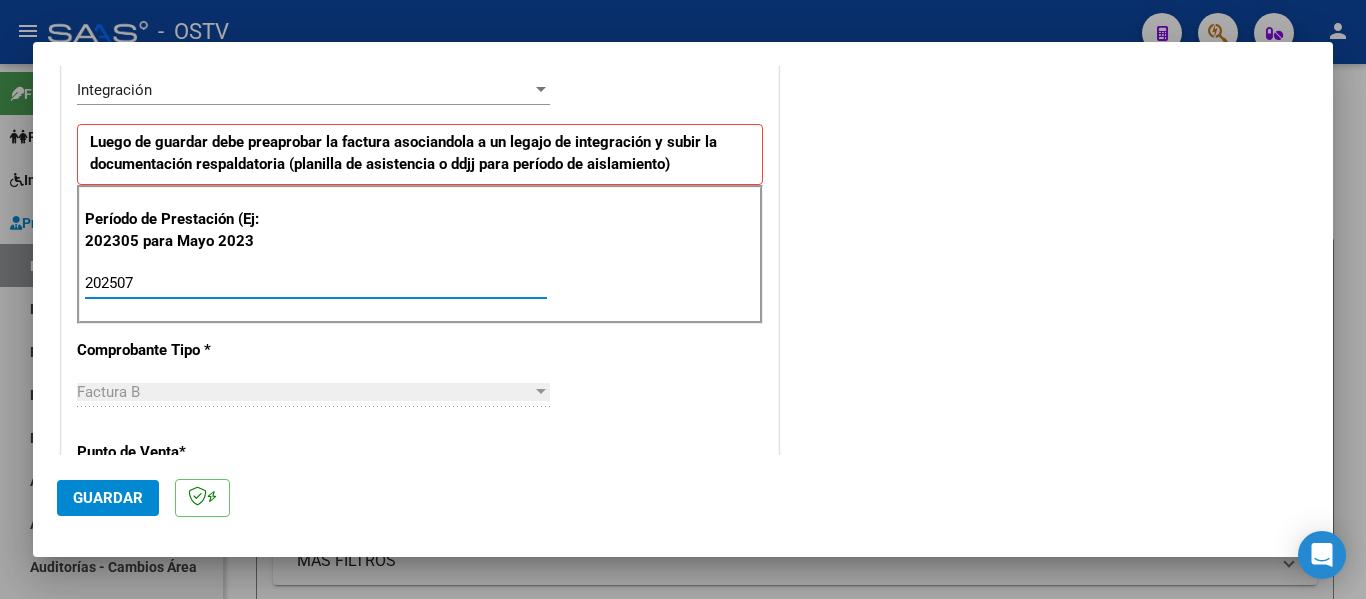 type on "202507" 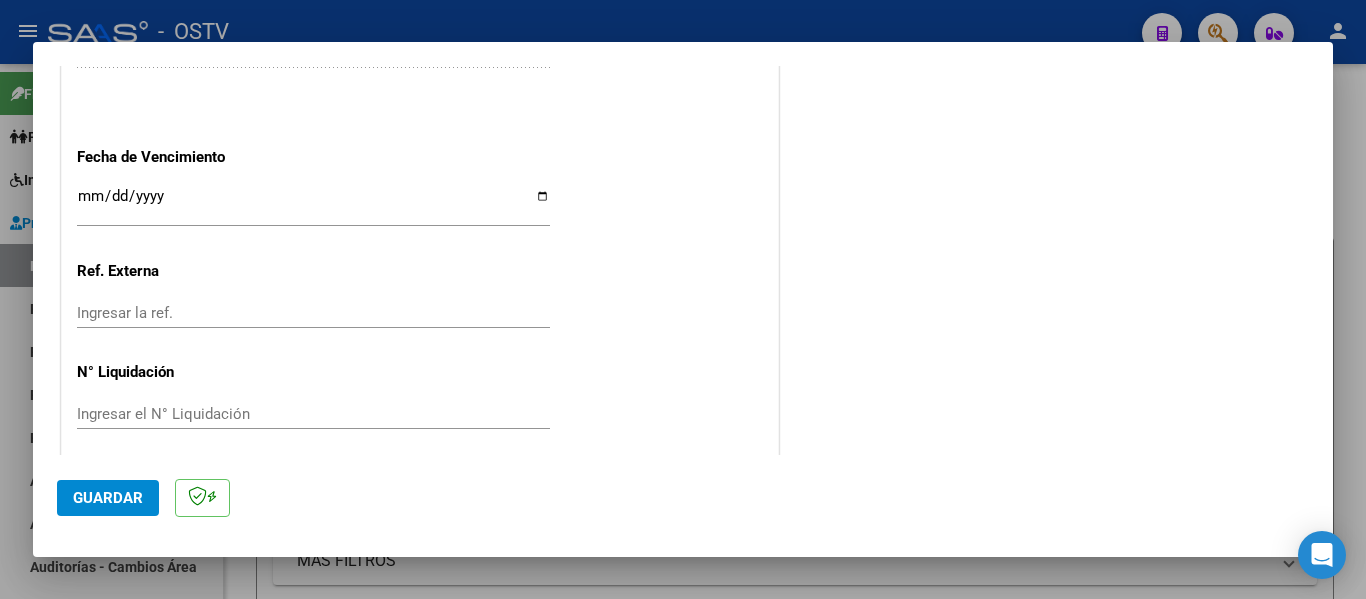 scroll, scrollTop: 1371, scrollLeft: 0, axis: vertical 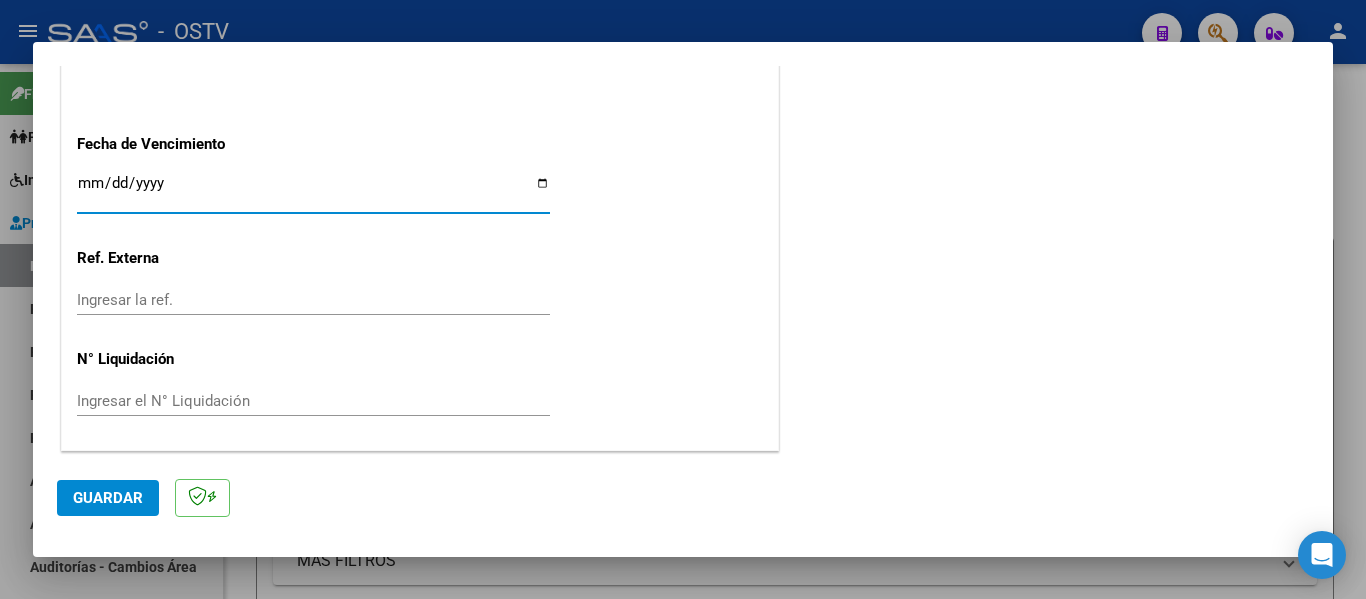 click on "Ingresar la fecha" at bounding box center [313, 191] 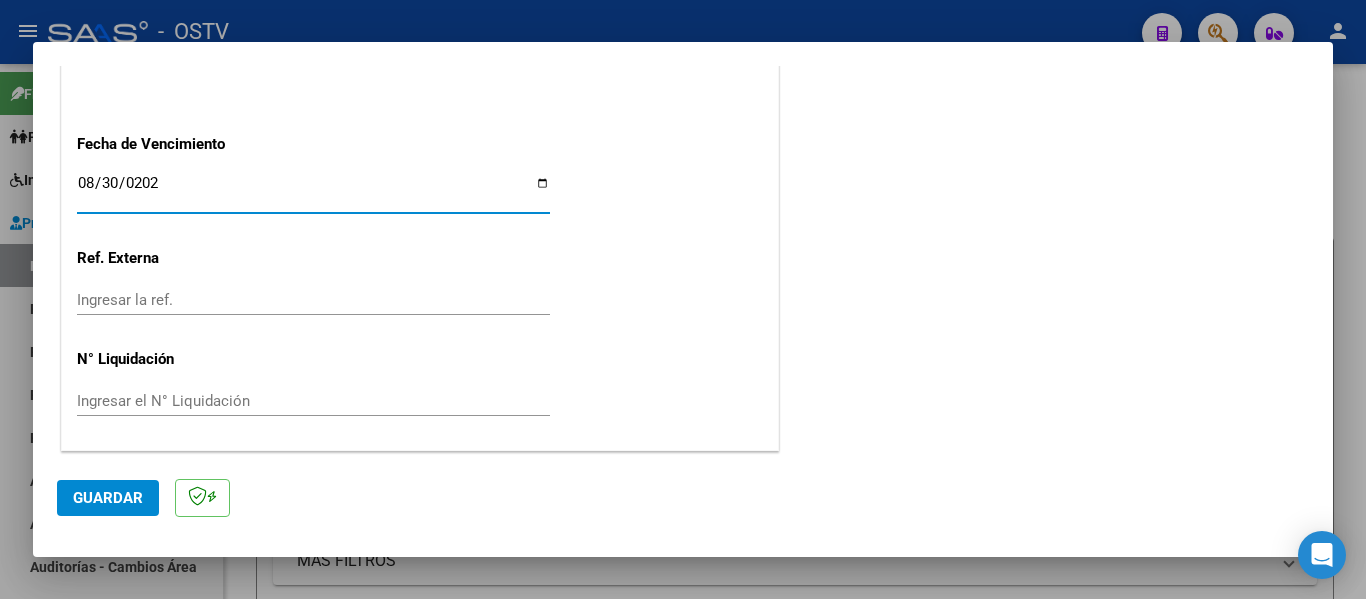 type on "2025-08-30" 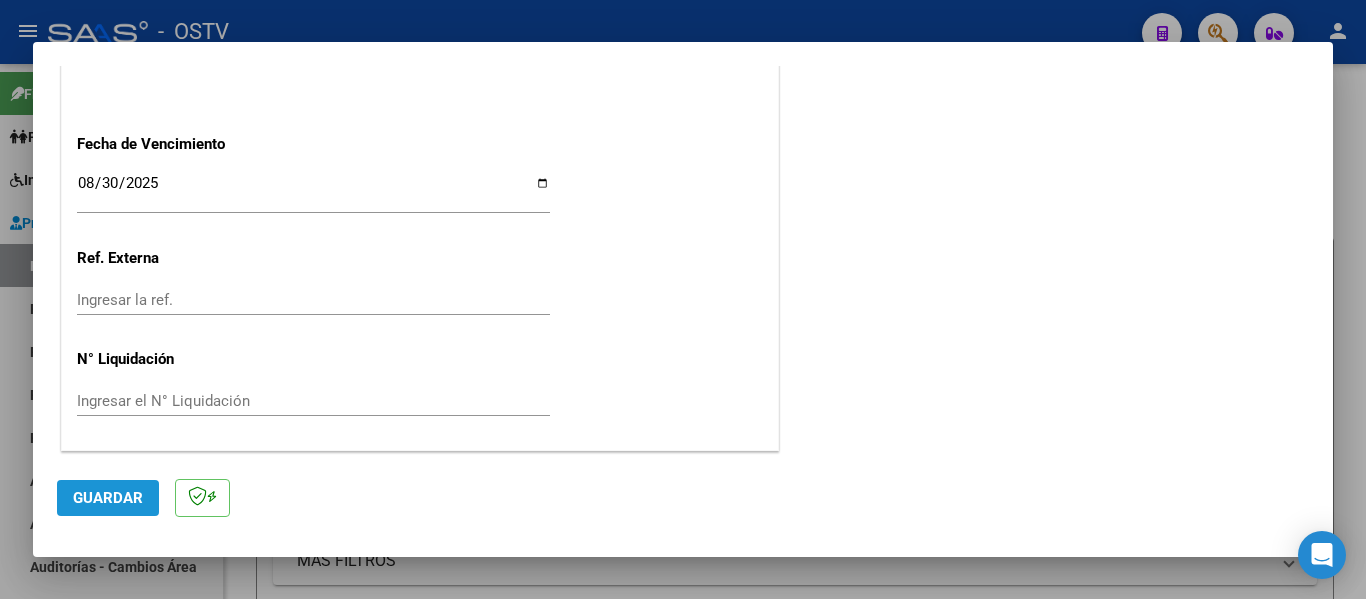 click on "Guardar" 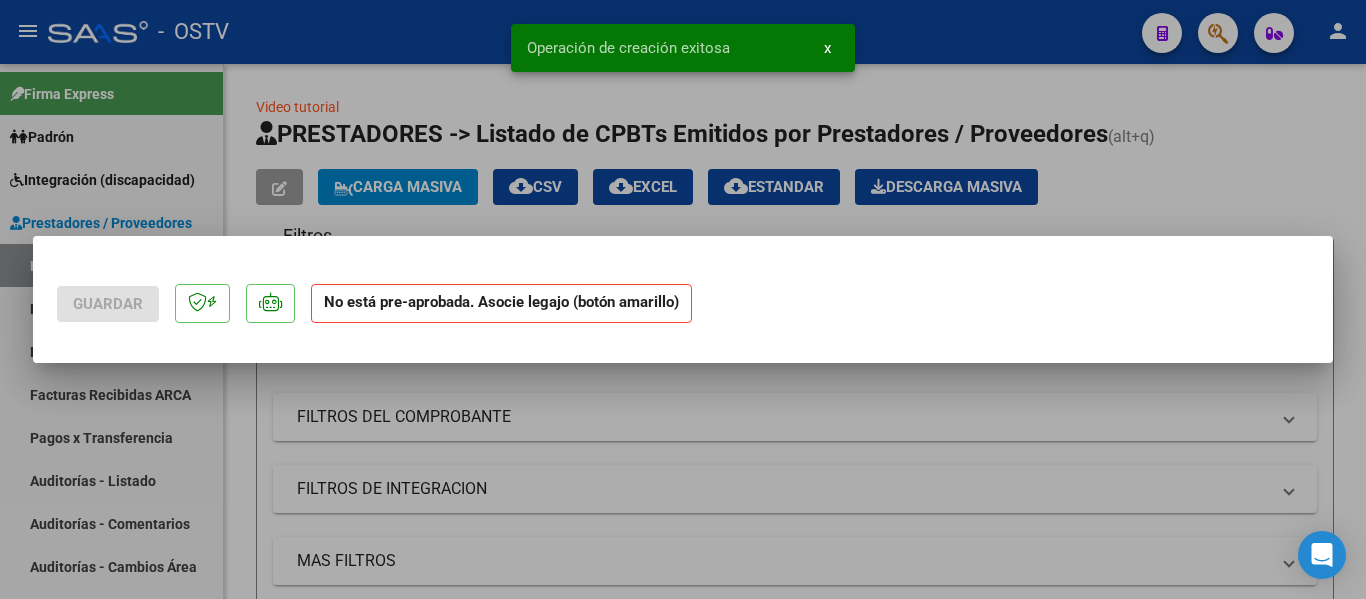 scroll, scrollTop: 0, scrollLeft: 0, axis: both 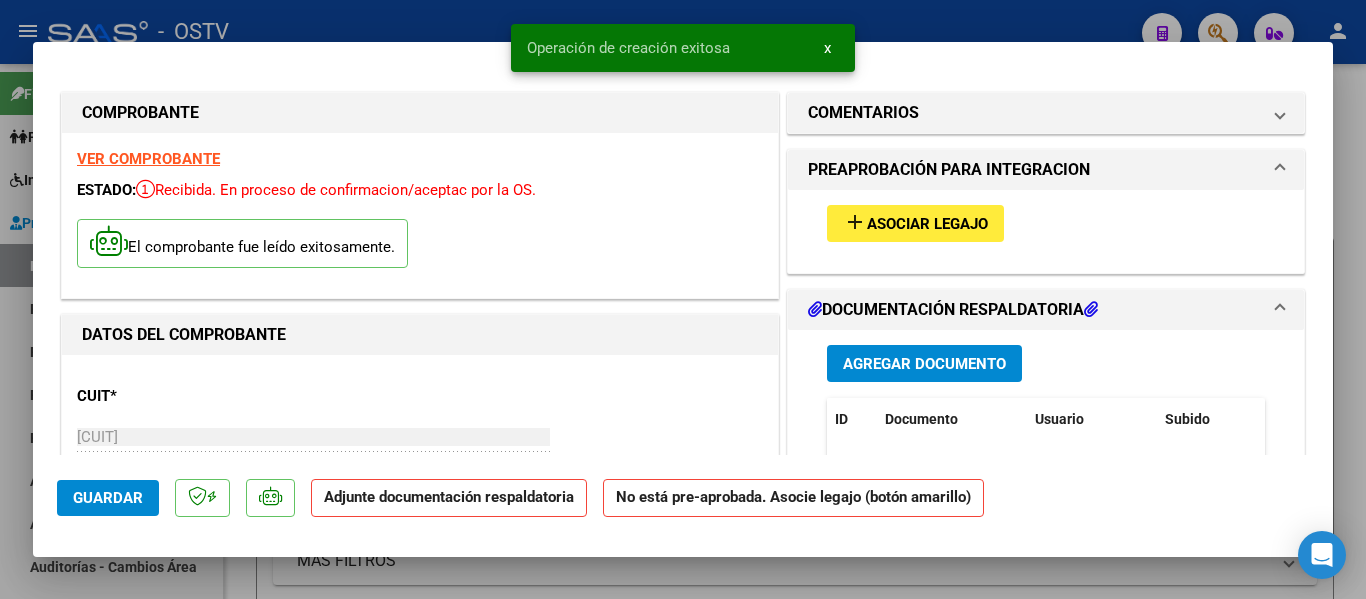 click on "Agregar Documento" at bounding box center (924, 363) 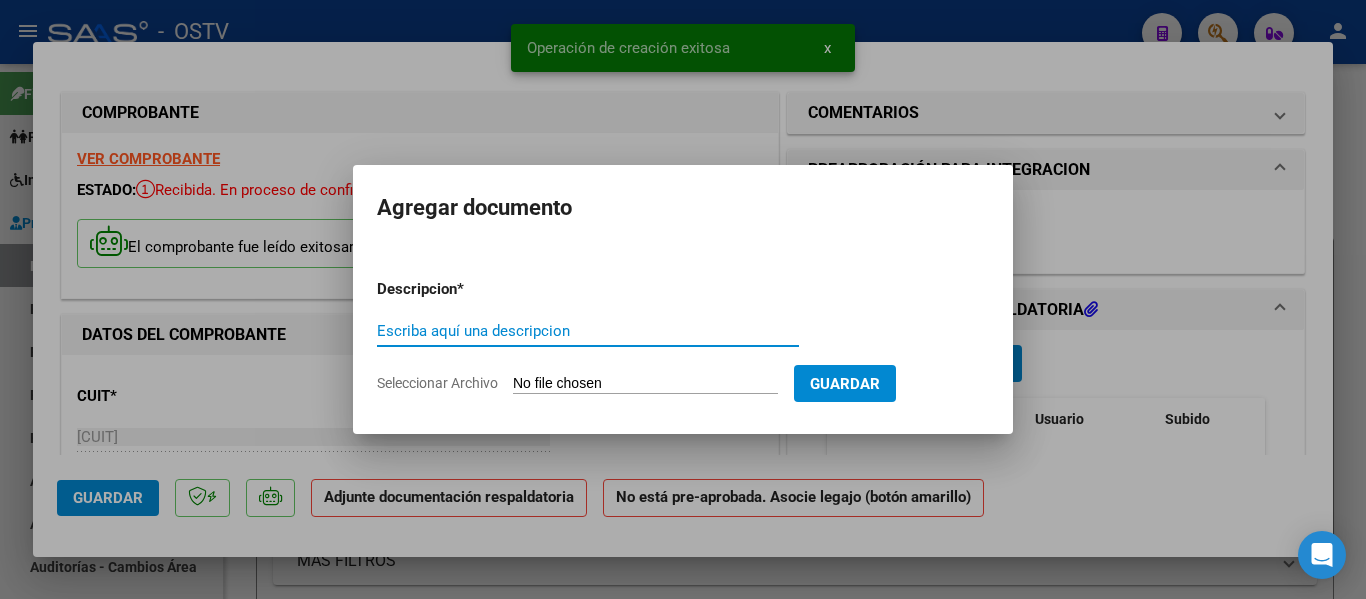 click on "Escriba aquí una descripcion" at bounding box center [588, 331] 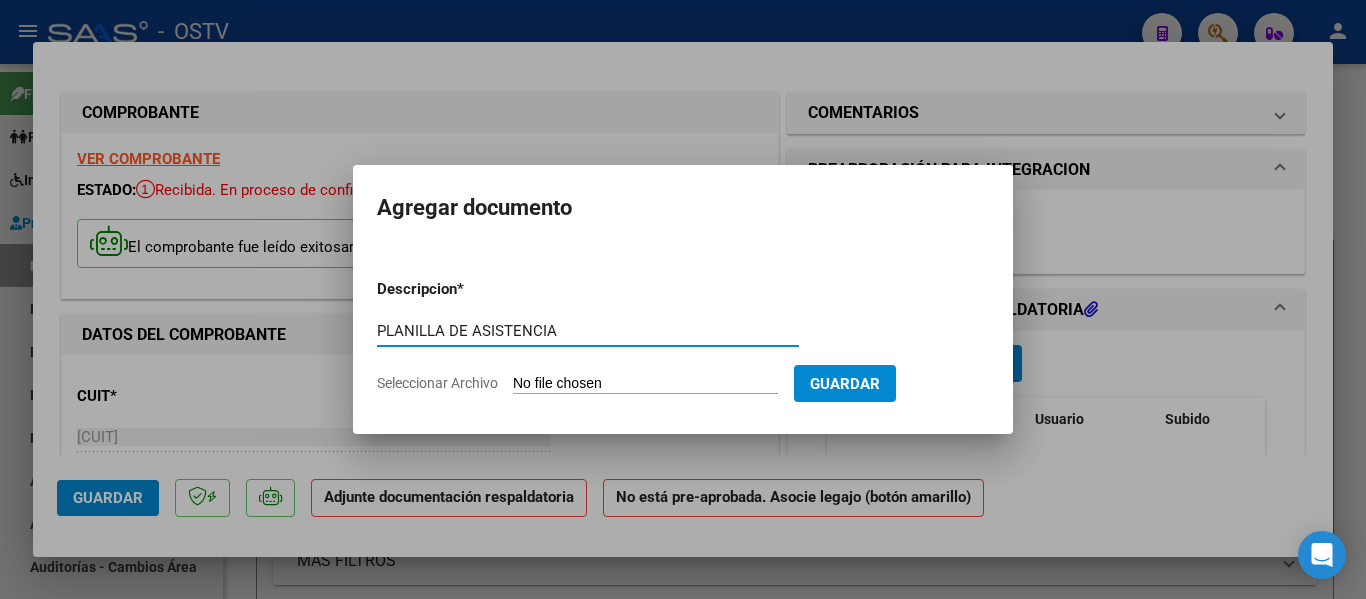 type on "PLANILLA DE ASISTENCIA" 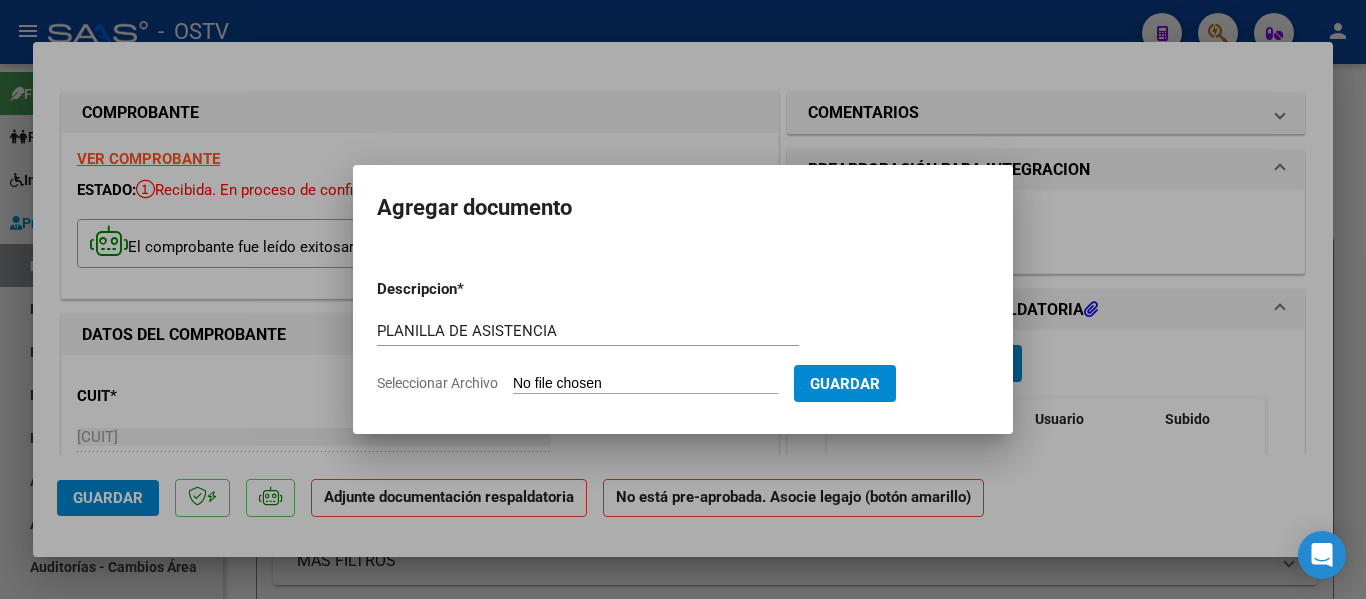 click on "Descripcion  *   PLANILLA DE ASISTENCIA Escriba aquí una descripcion  Seleccionar Archivo Guardar" at bounding box center [683, 336] 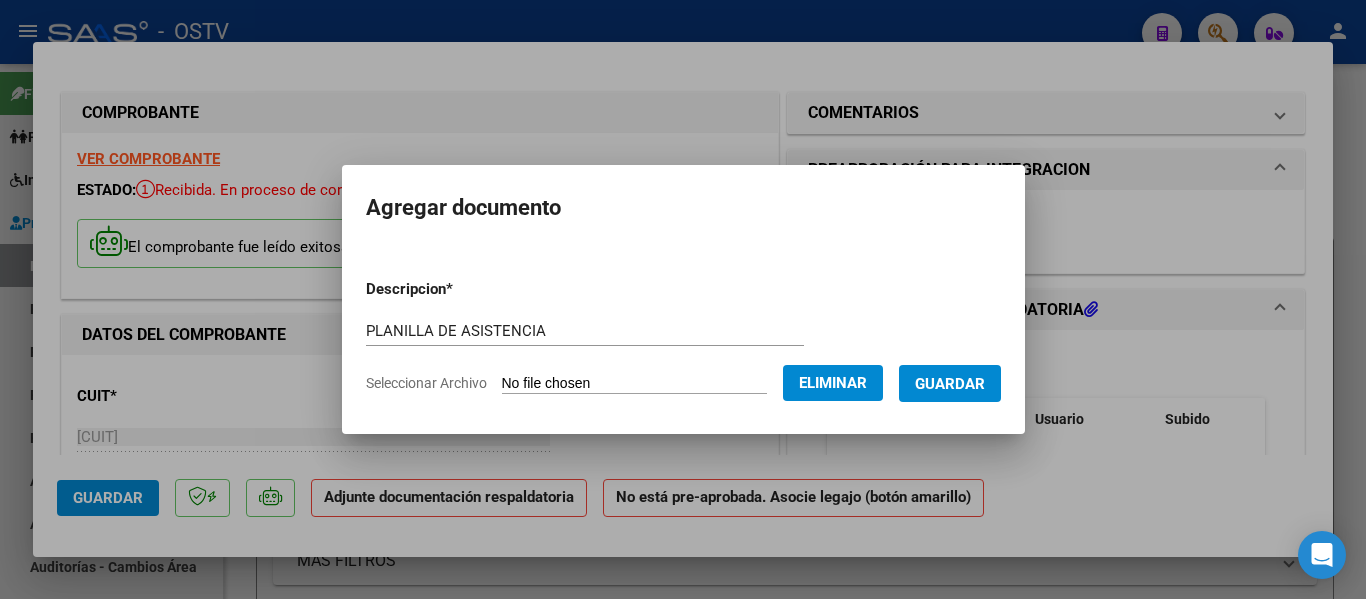 click on "Guardar" at bounding box center (950, 384) 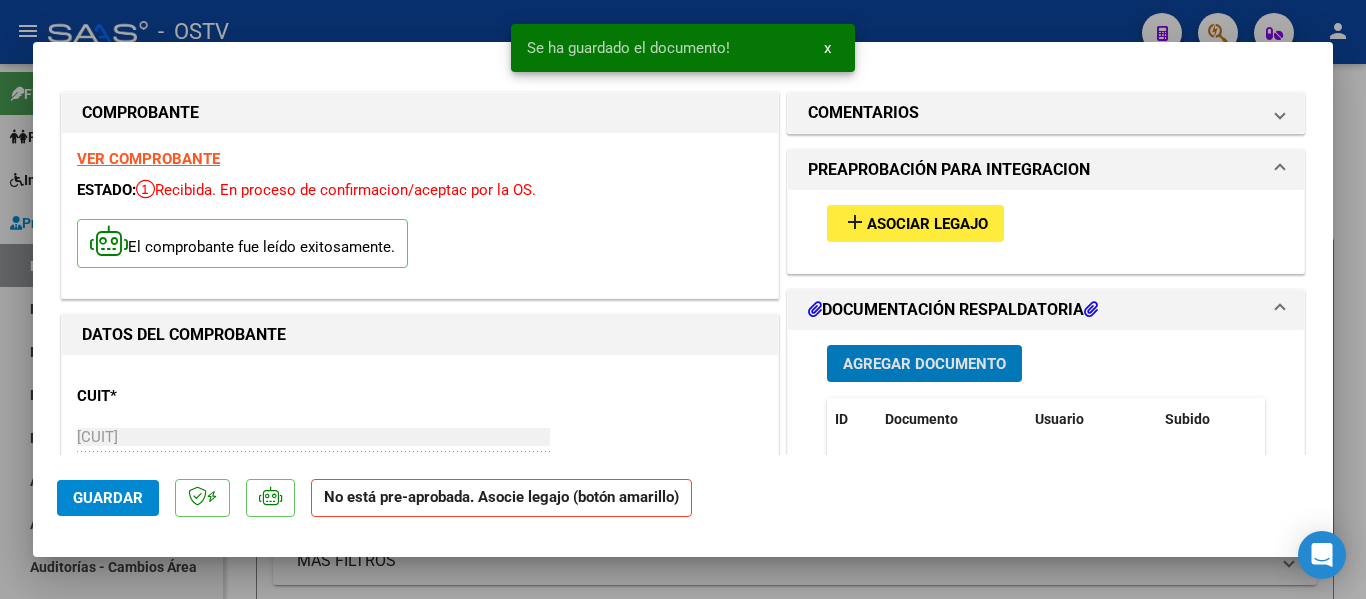 click on "Asociar Legajo" at bounding box center (927, 224) 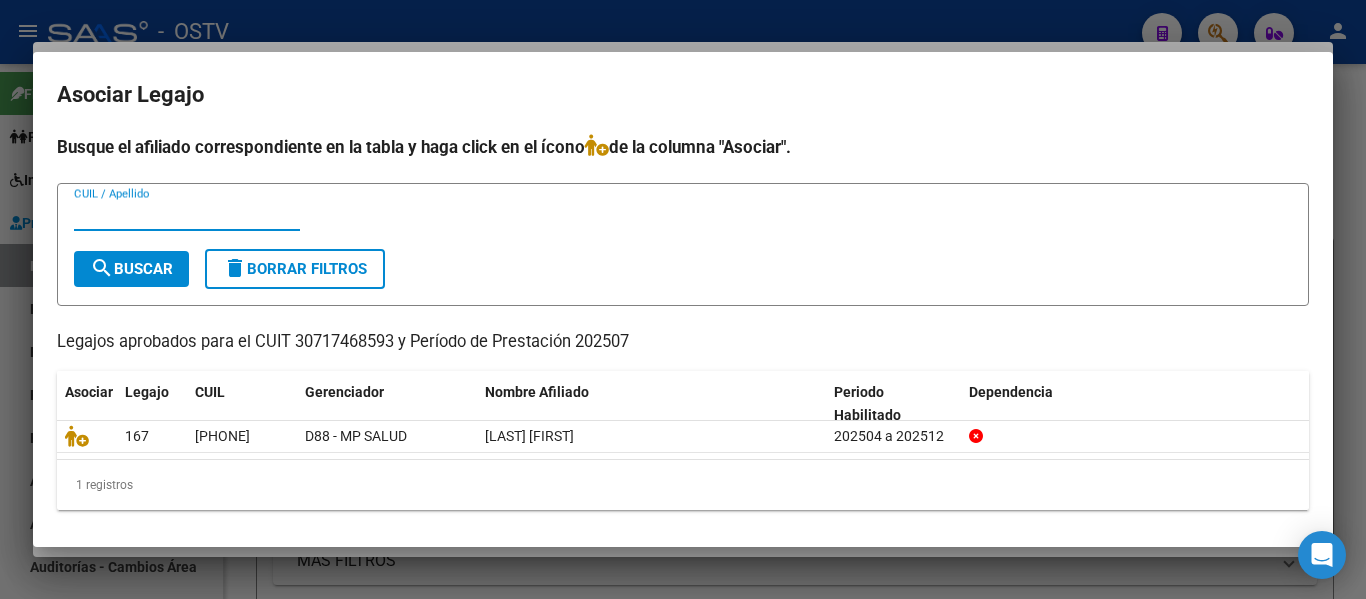 click at bounding box center [683, 299] 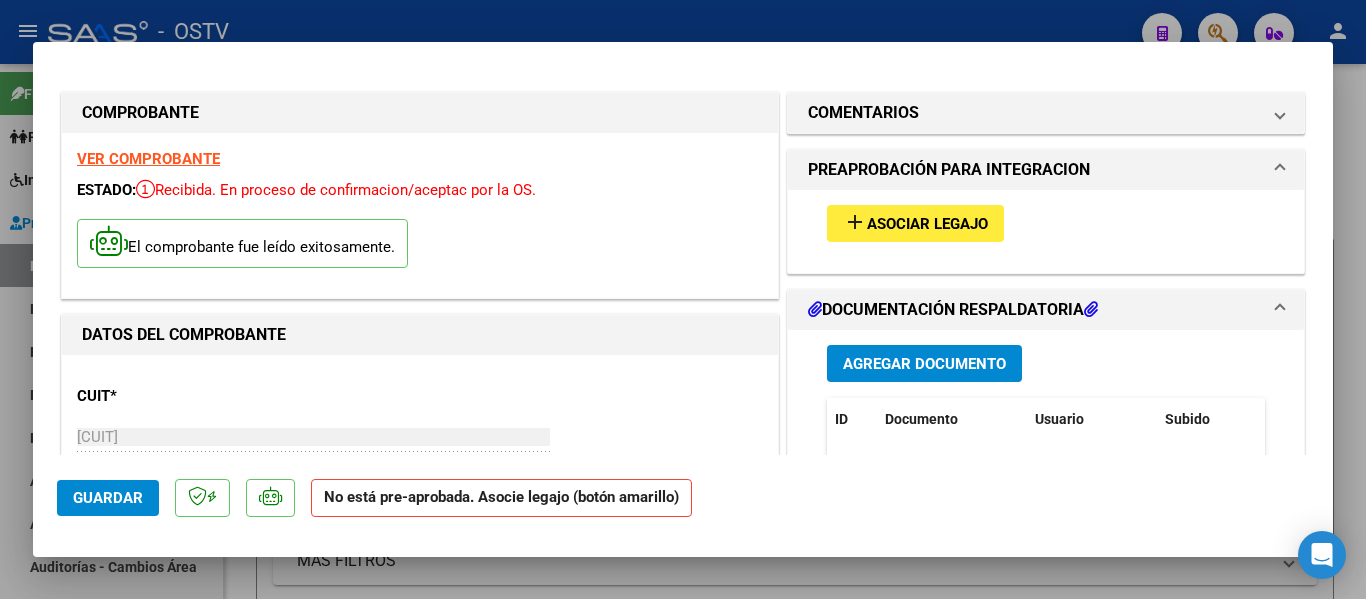 click on "Guardar" 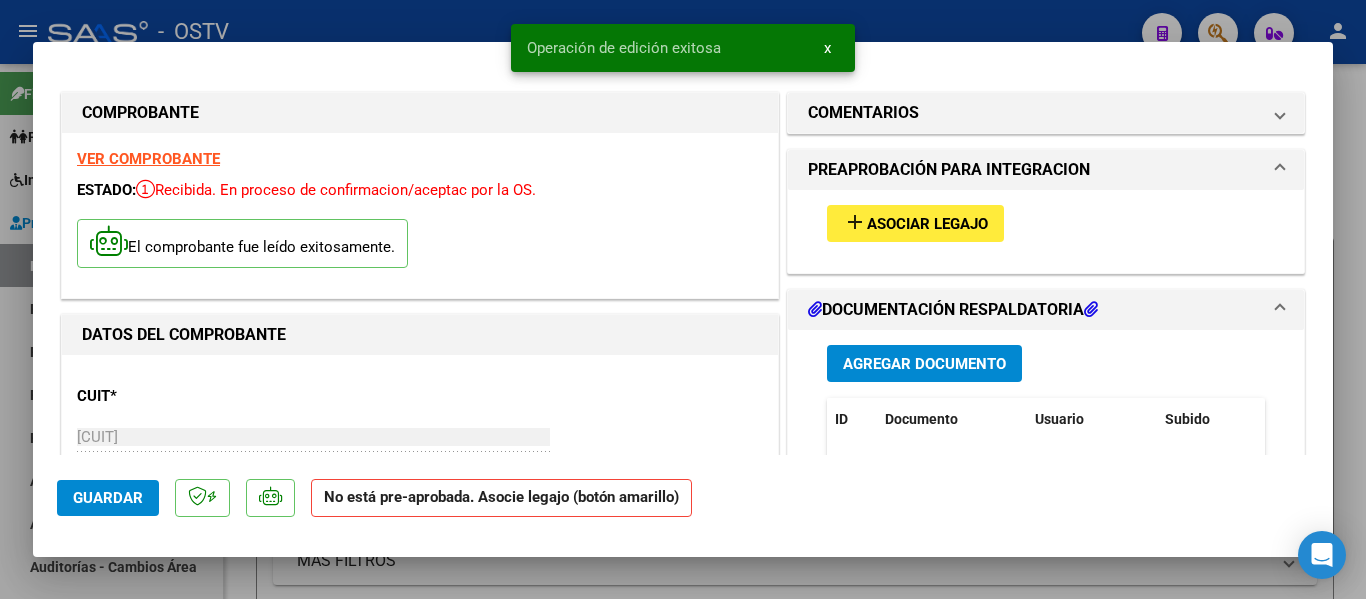 click at bounding box center [683, 299] 